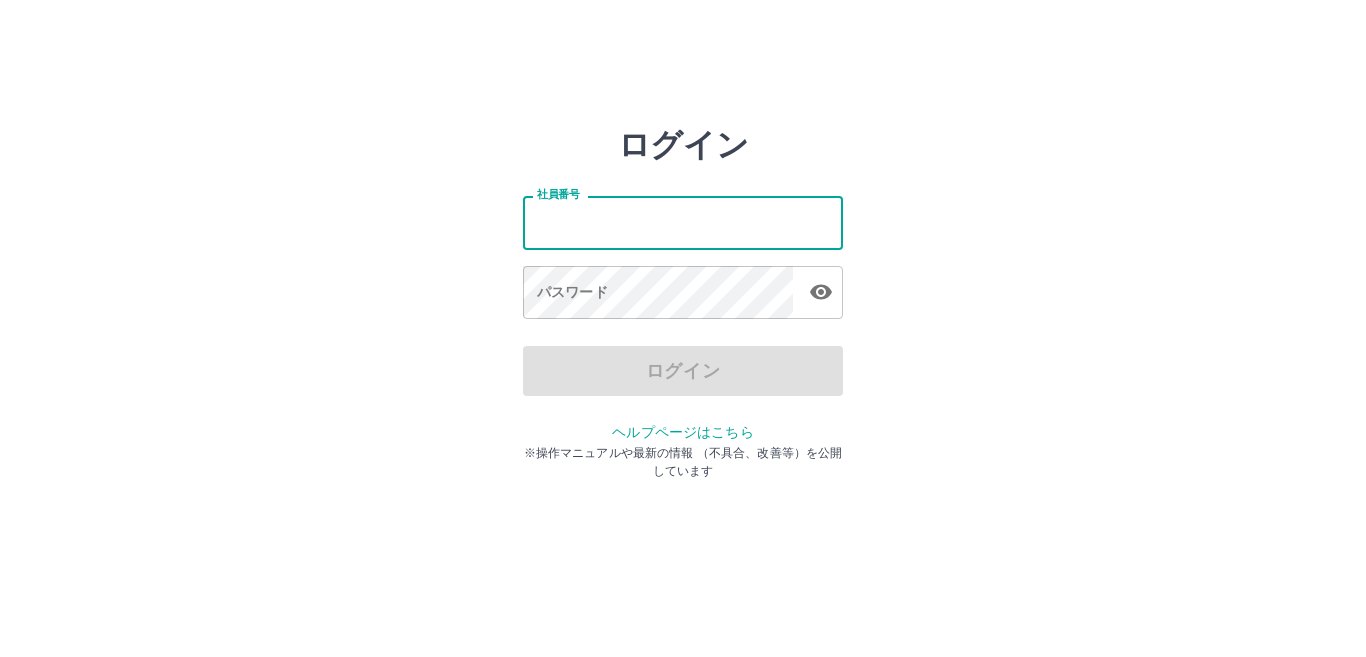 scroll, scrollTop: 0, scrollLeft: 0, axis: both 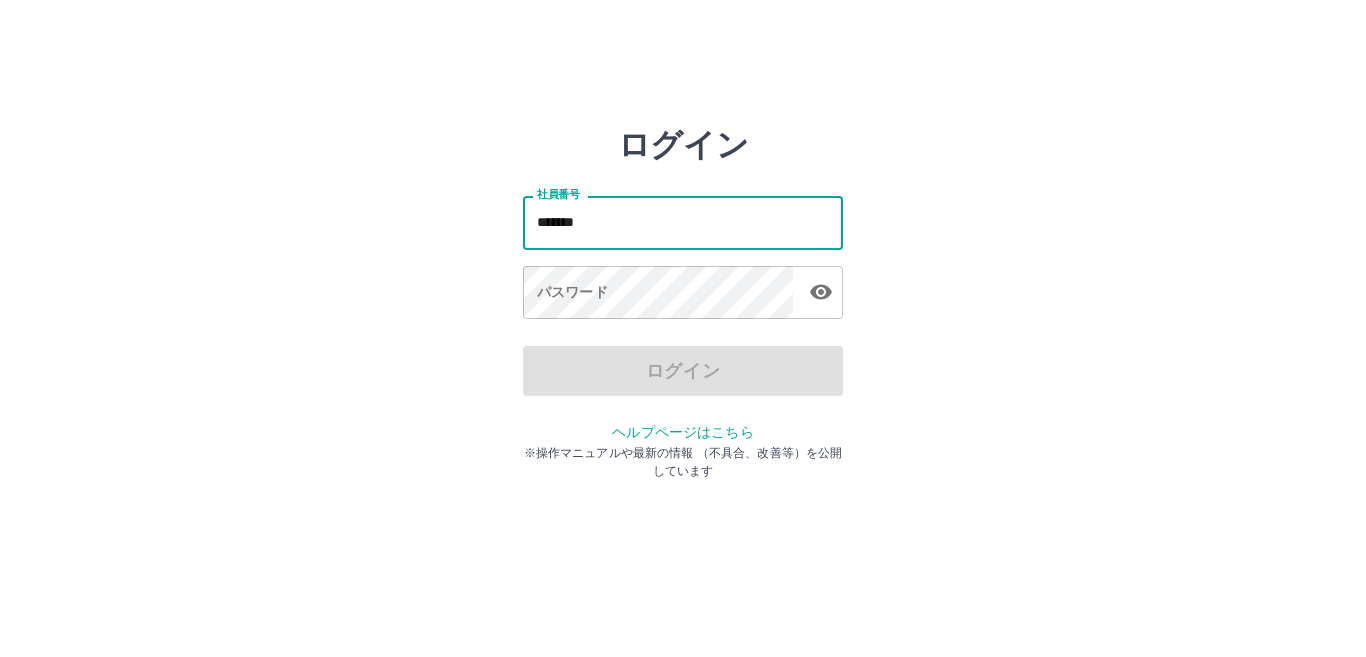 type on "*******" 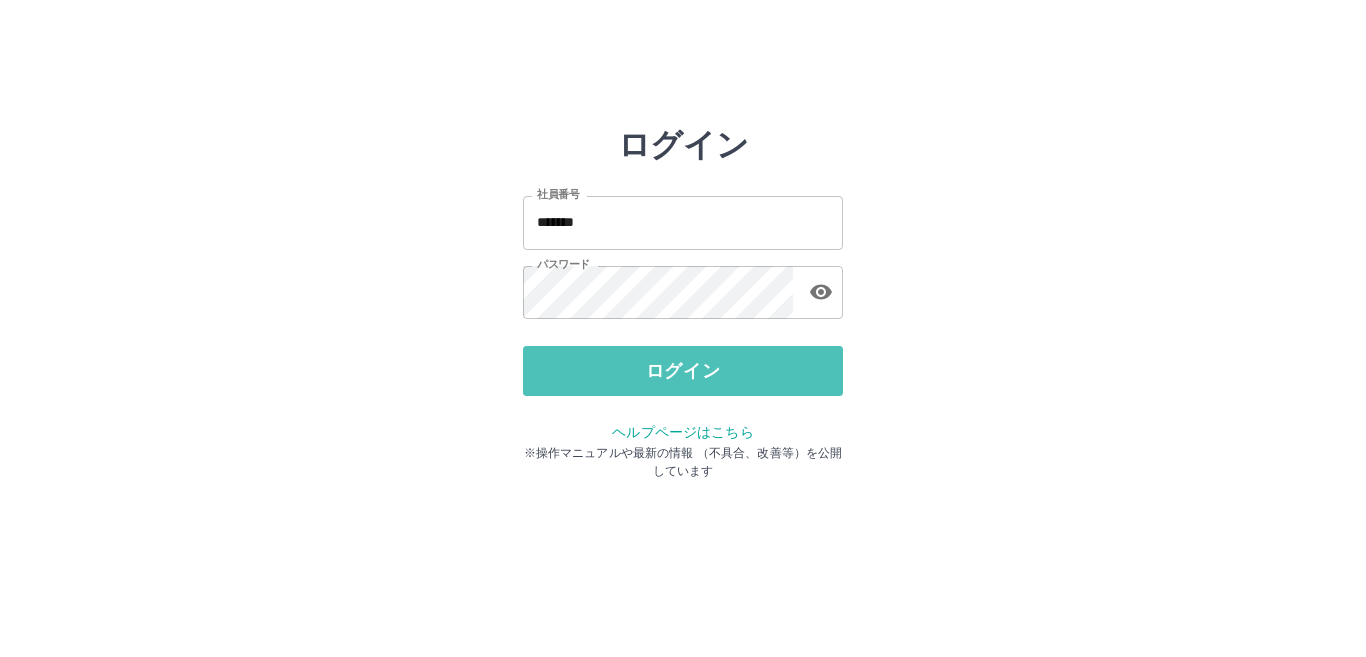 drag, startPoint x: 710, startPoint y: 370, endPoint x: 730, endPoint y: 423, distance: 56.648037 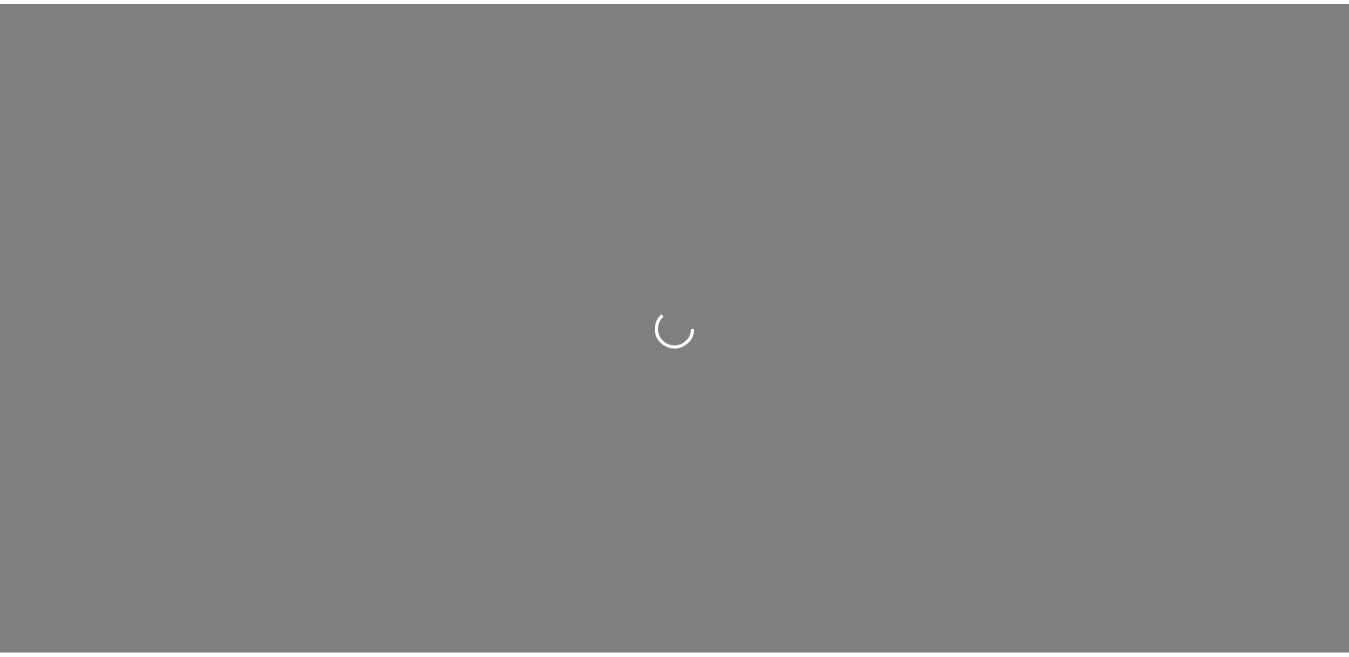 scroll, scrollTop: 0, scrollLeft: 0, axis: both 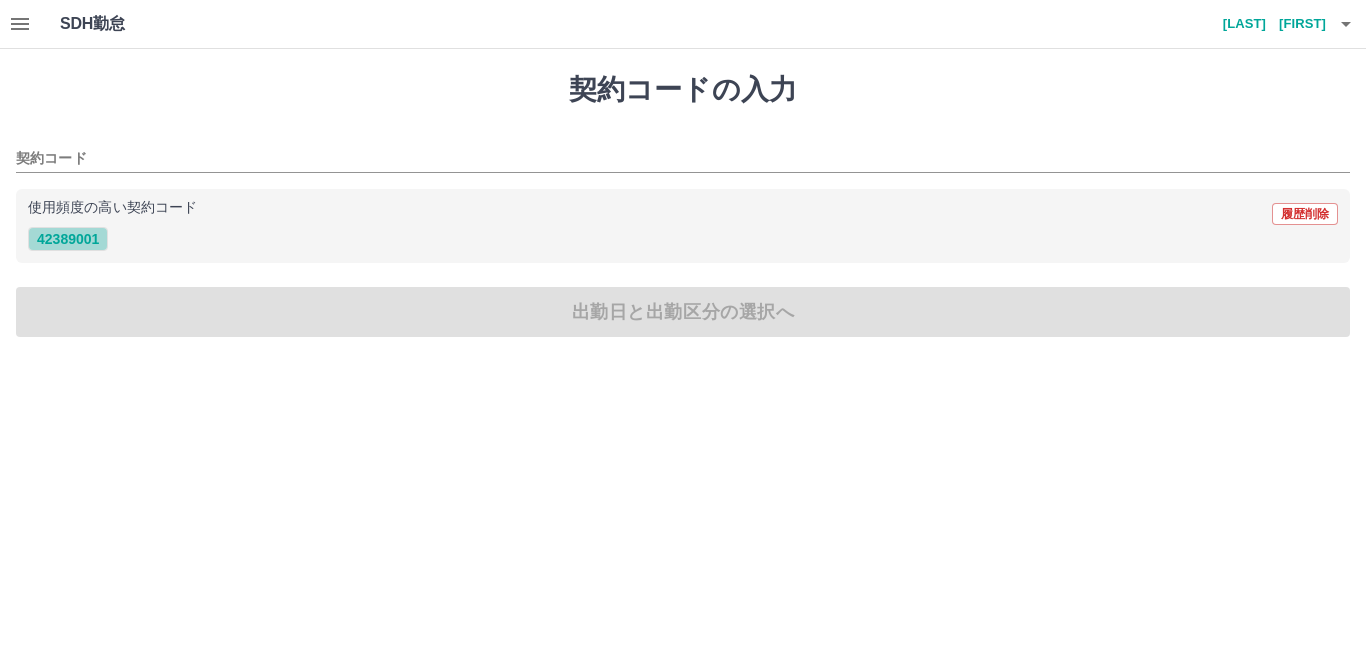 click on "42389001" at bounding box center (68, 239) 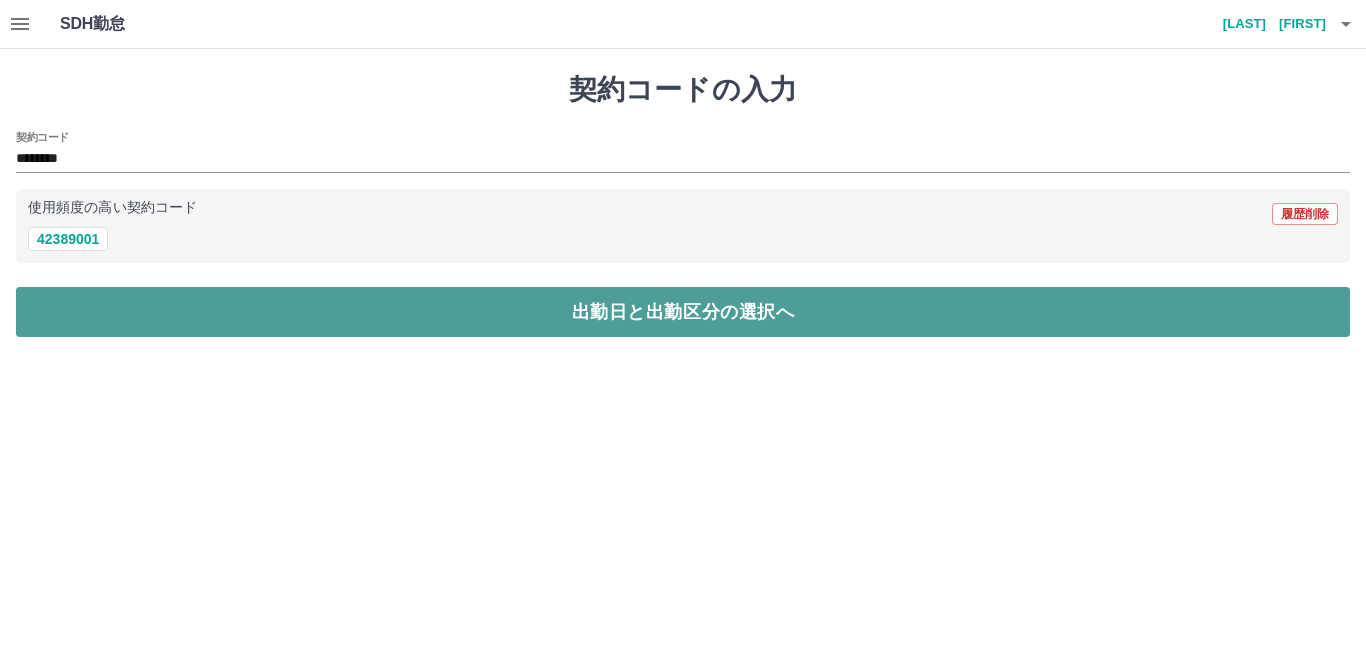 click on "出勤日と出勤区分の選択へ" at bounding box center [683, 312] 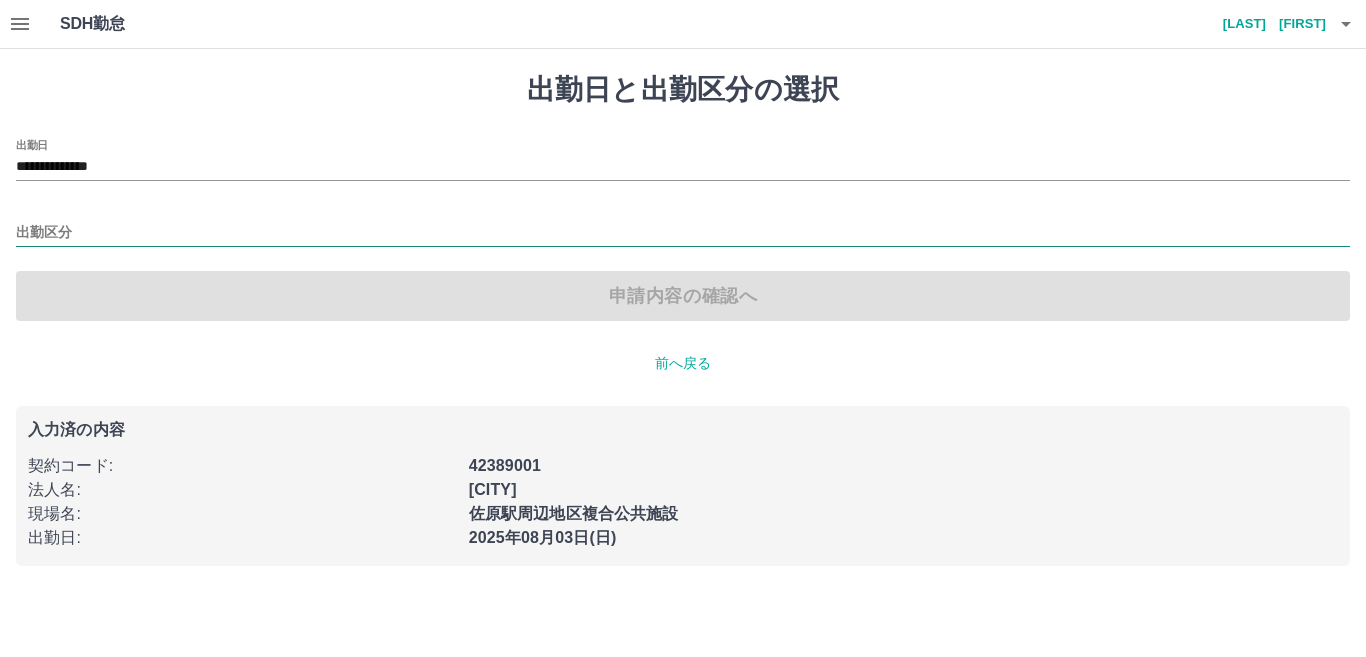 click on "出勤区分" at bounding box center (683, 233) 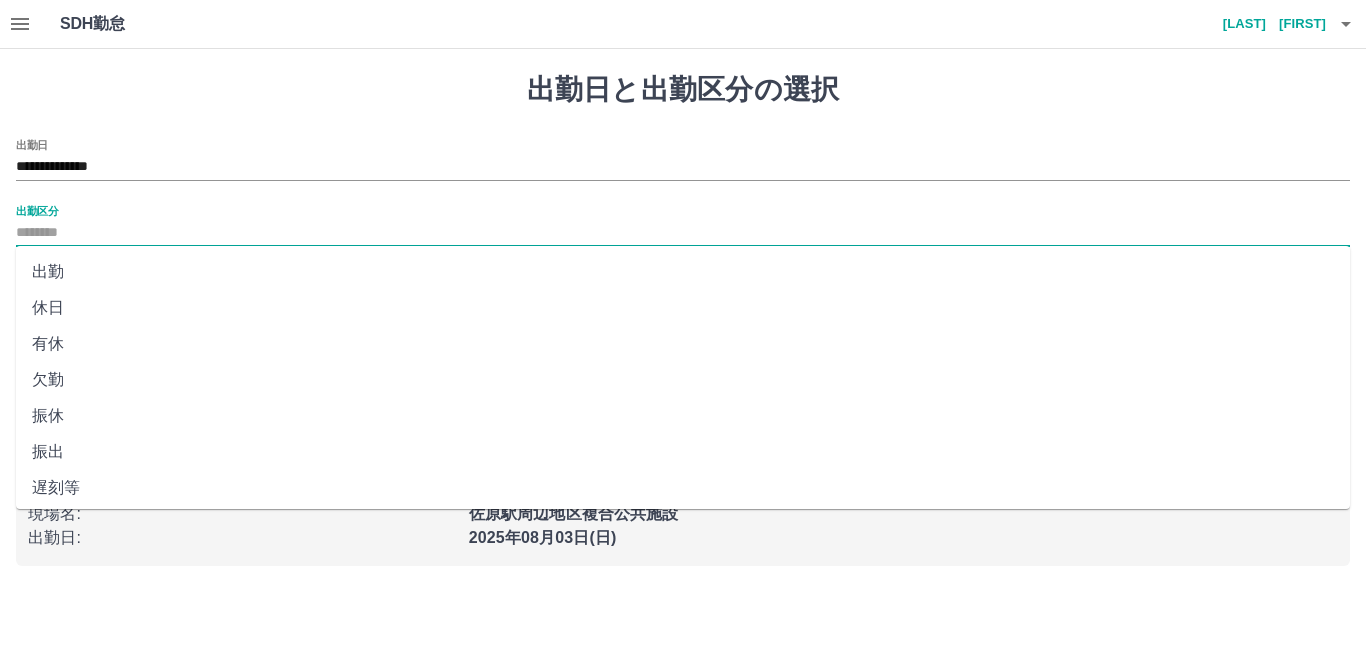 click on "出勤" at bounding box center (683, 272) 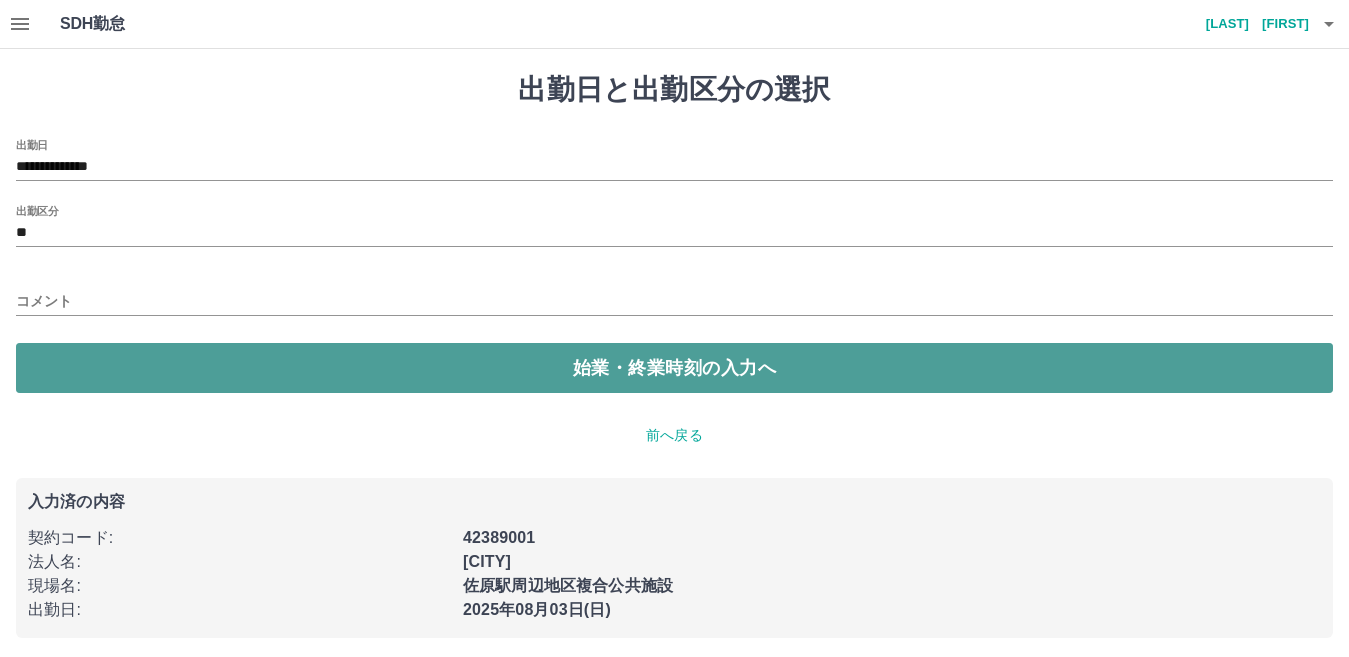 click on "始業・終業時刻の入力へ" at bounding box center (674, 368) 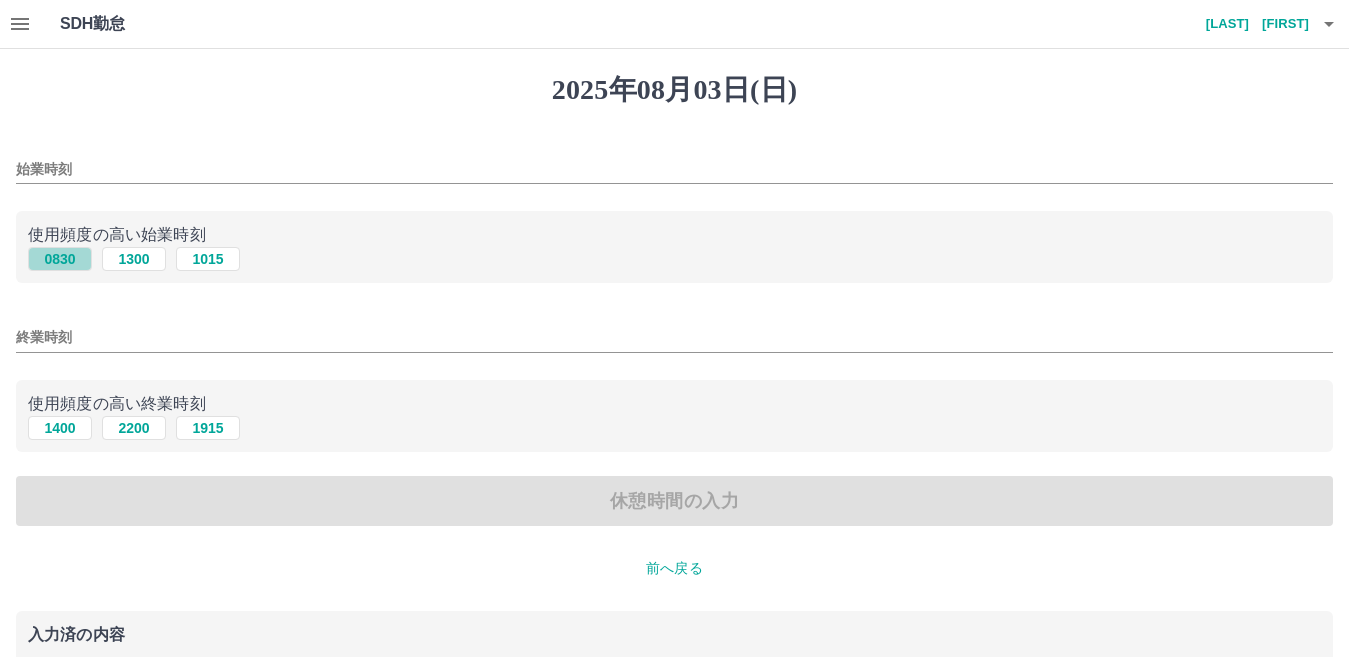 click on "0830" at bounding box center (60, 259) 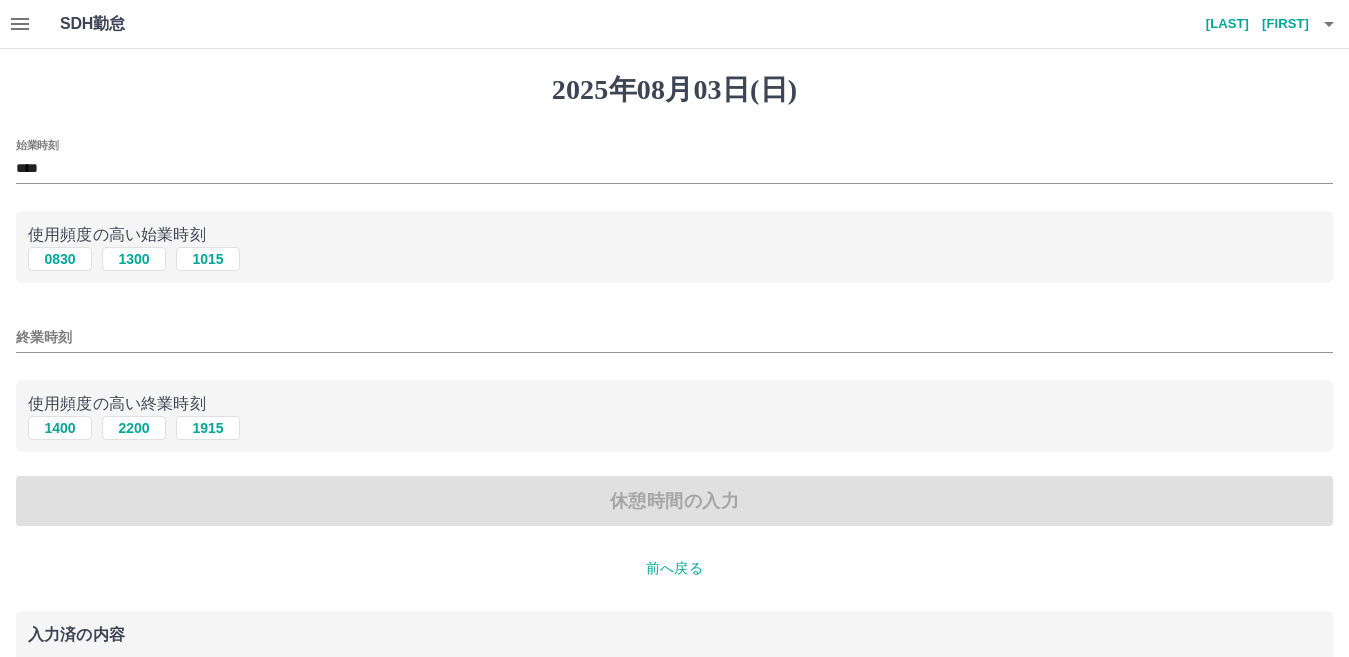 click on "終業時刻" at bounding box center [674, 337] 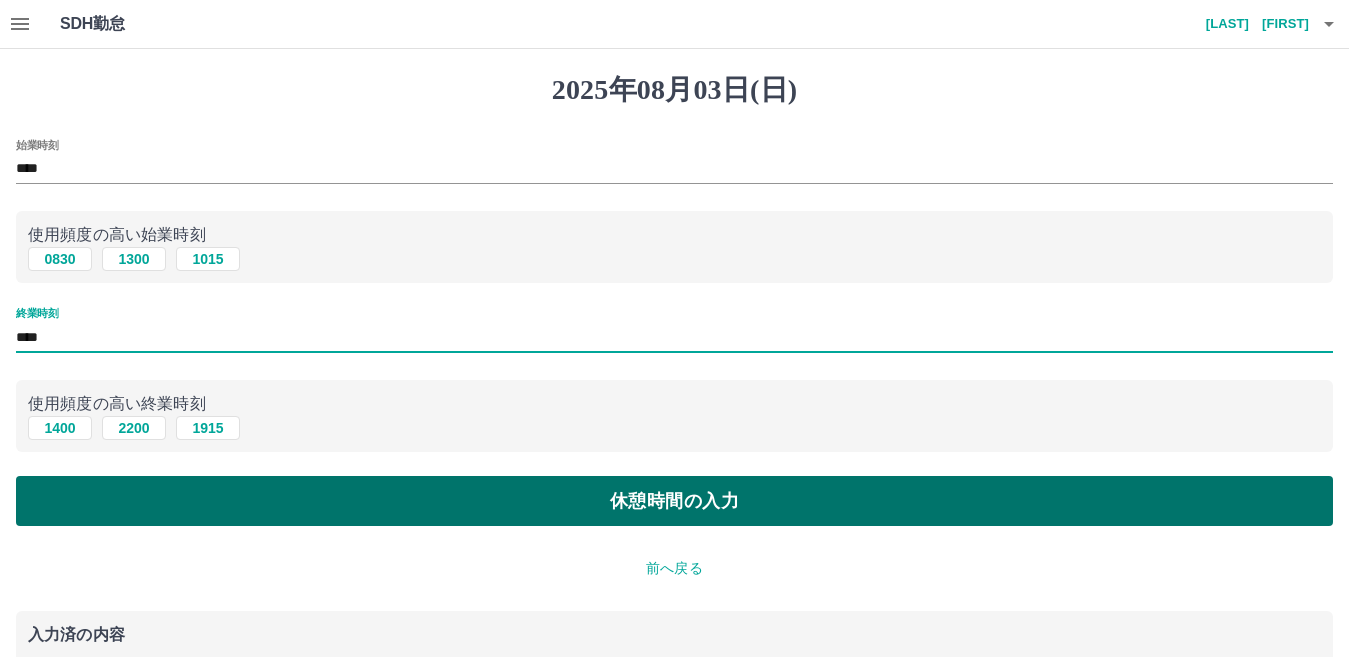 type on "****" 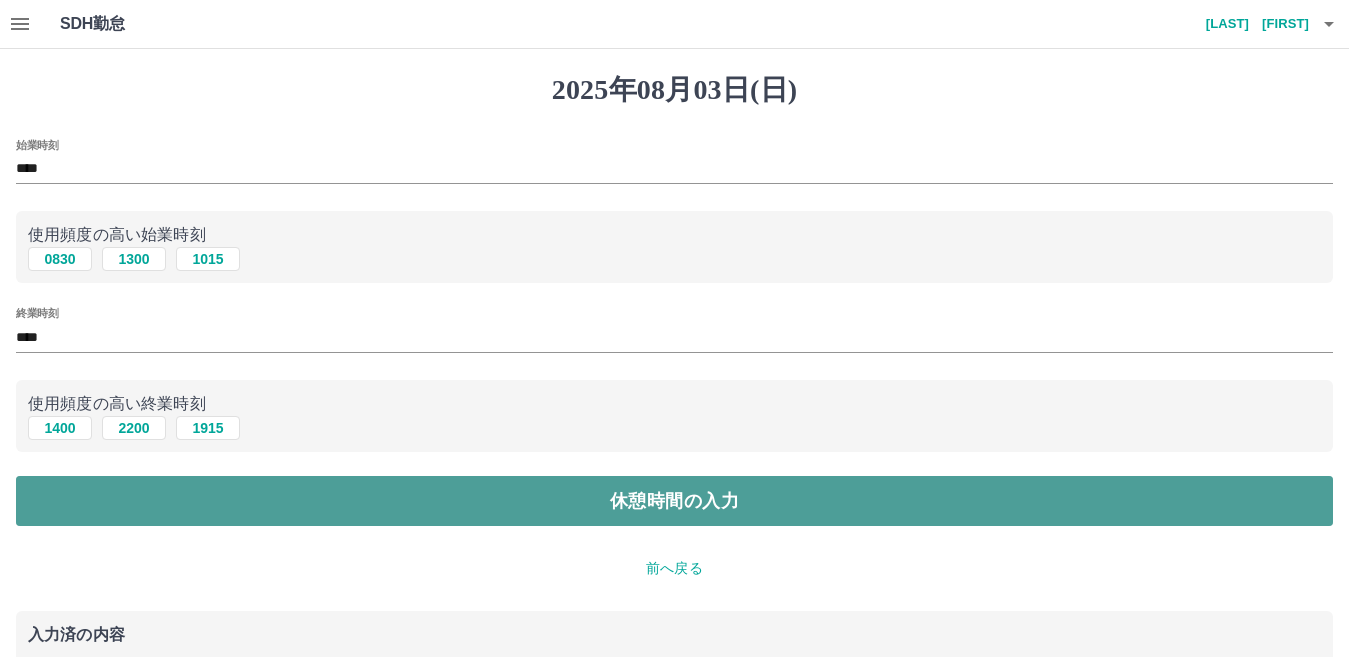 click on "休憩時間の入力" at bounding box center [674, 501] 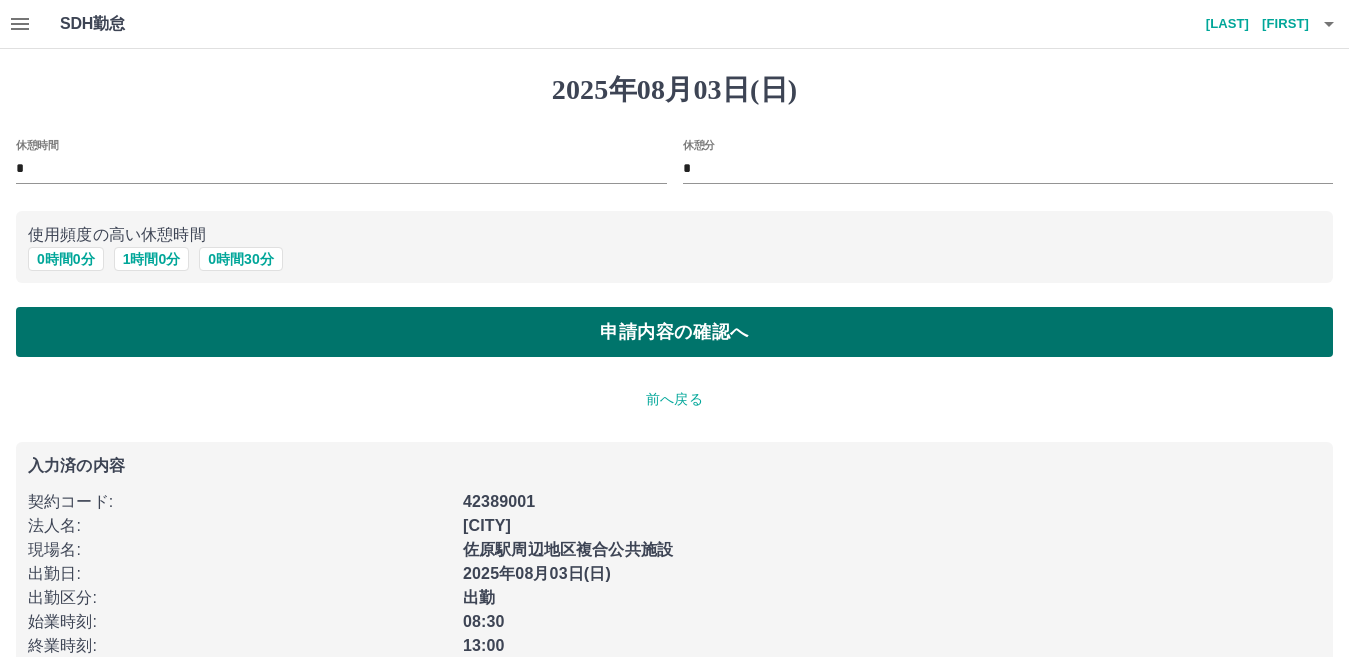 click on "申請内容の確認へ" at bounding box center [674, 332] 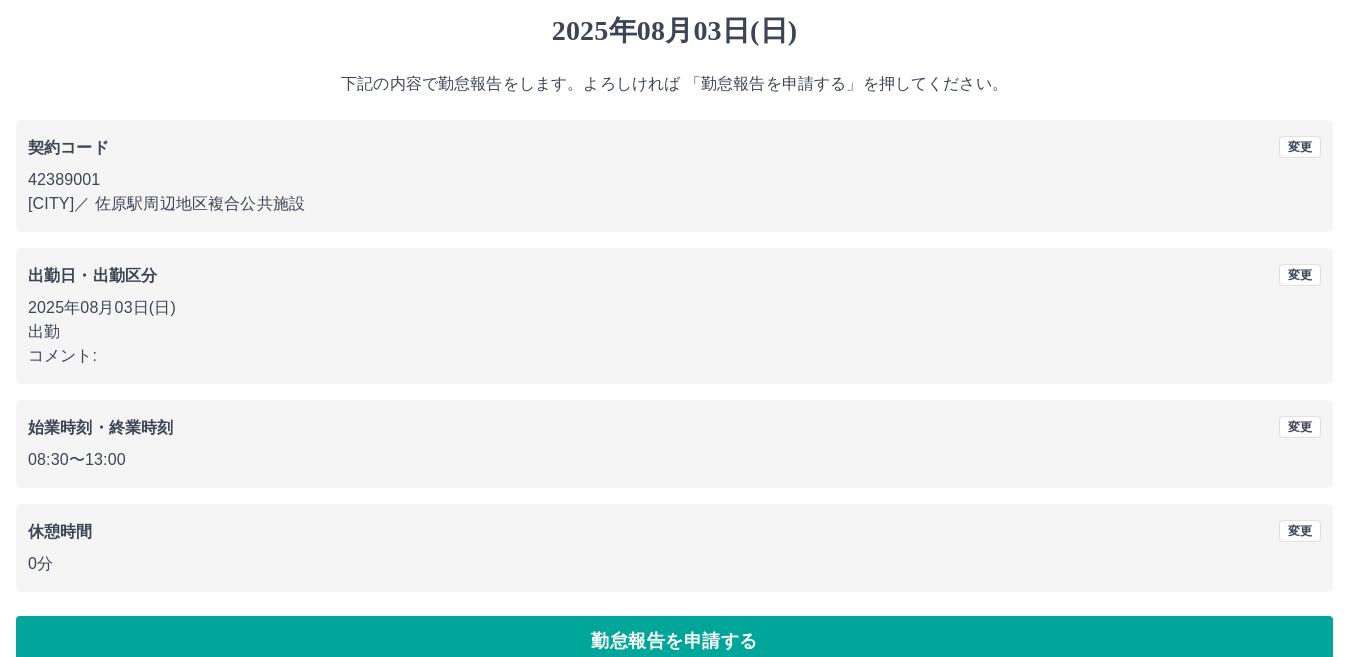 scroll, scrollTop: 91, scrollLeft: 0, axis: vertical 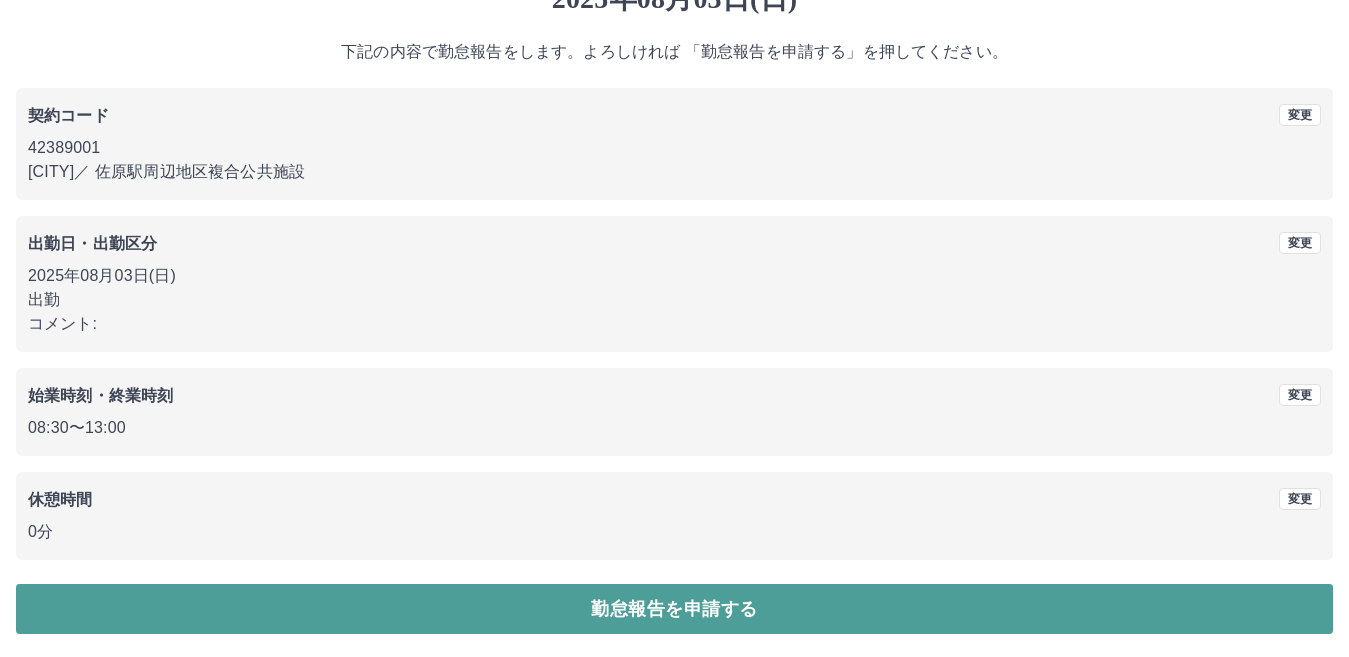 click on "勤怠報告を申請する" at bounding box center [674, 609] 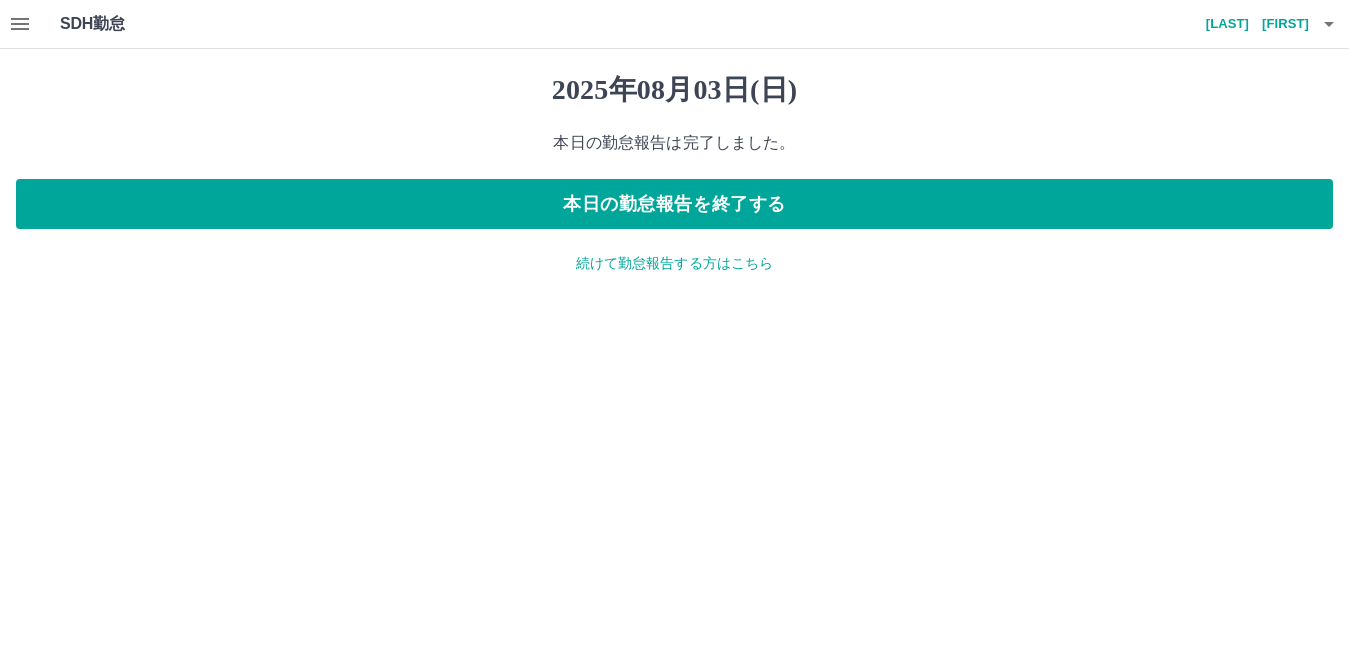 scroll, scrollTop: 0, scrollLeft: 0, axis: both 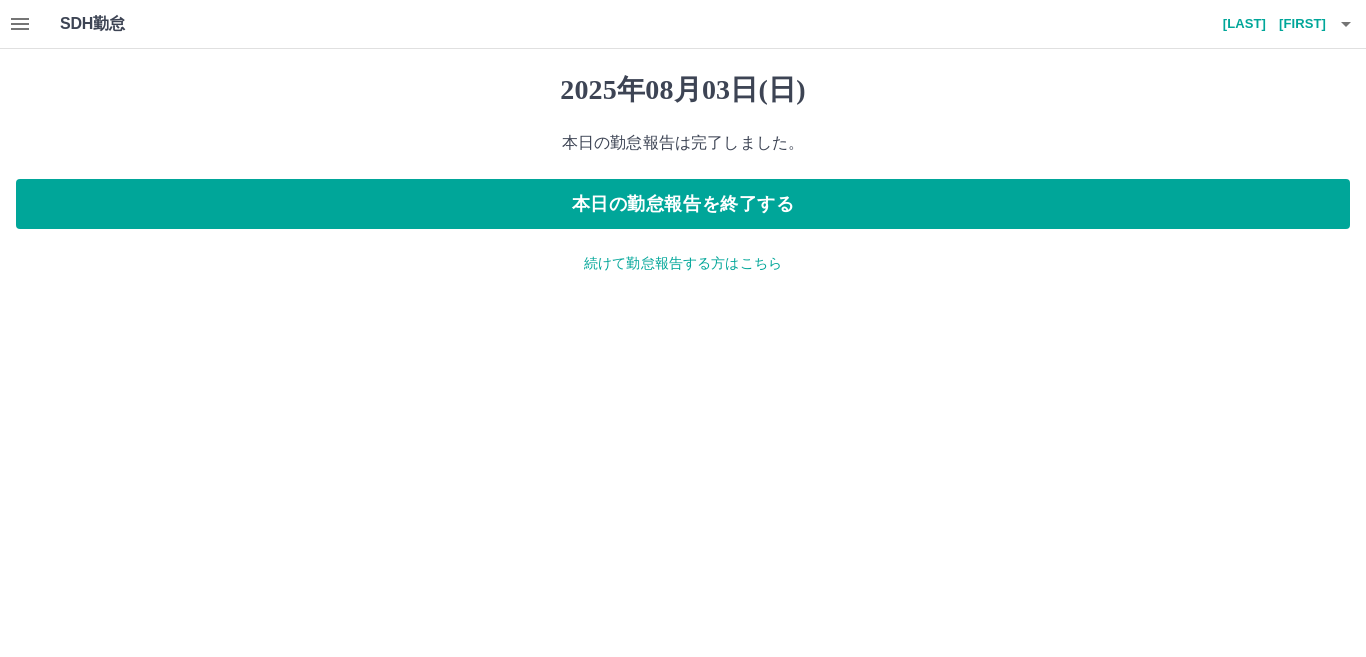 click on "続けて勤怠報告する方はこちら" at bounding box center (683, 263) 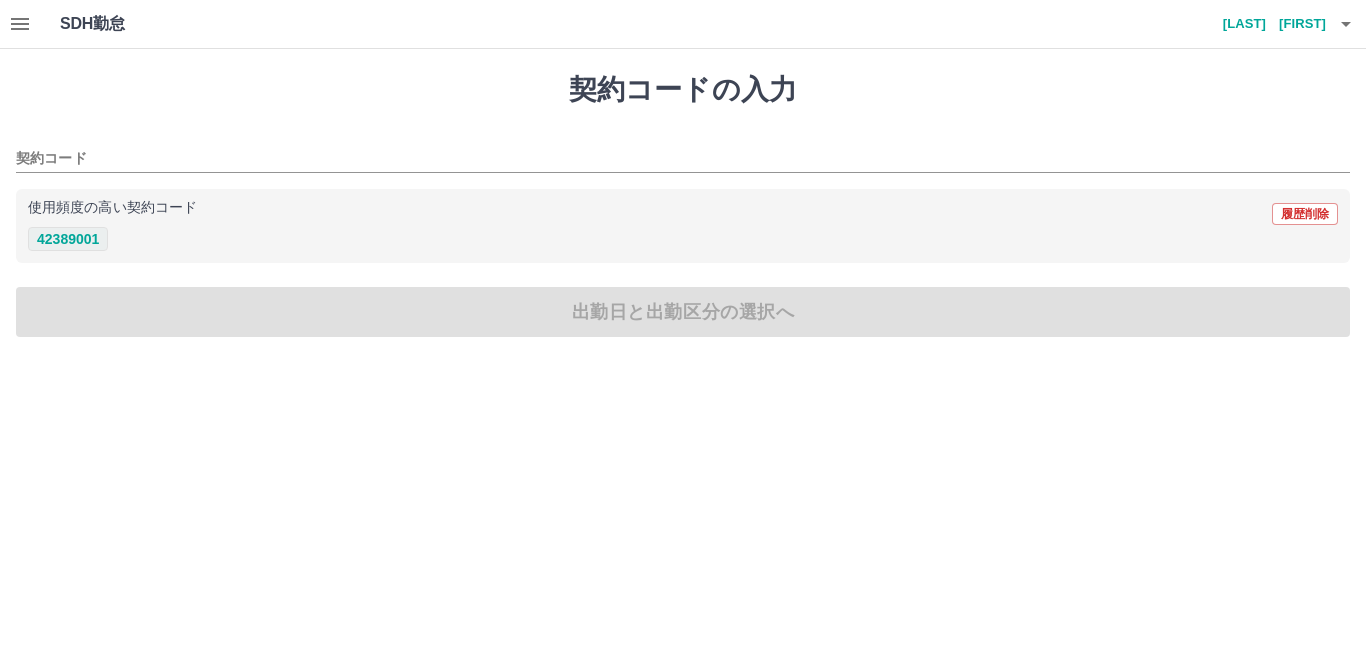 click on "42389001" at bounding box center (68, 239) 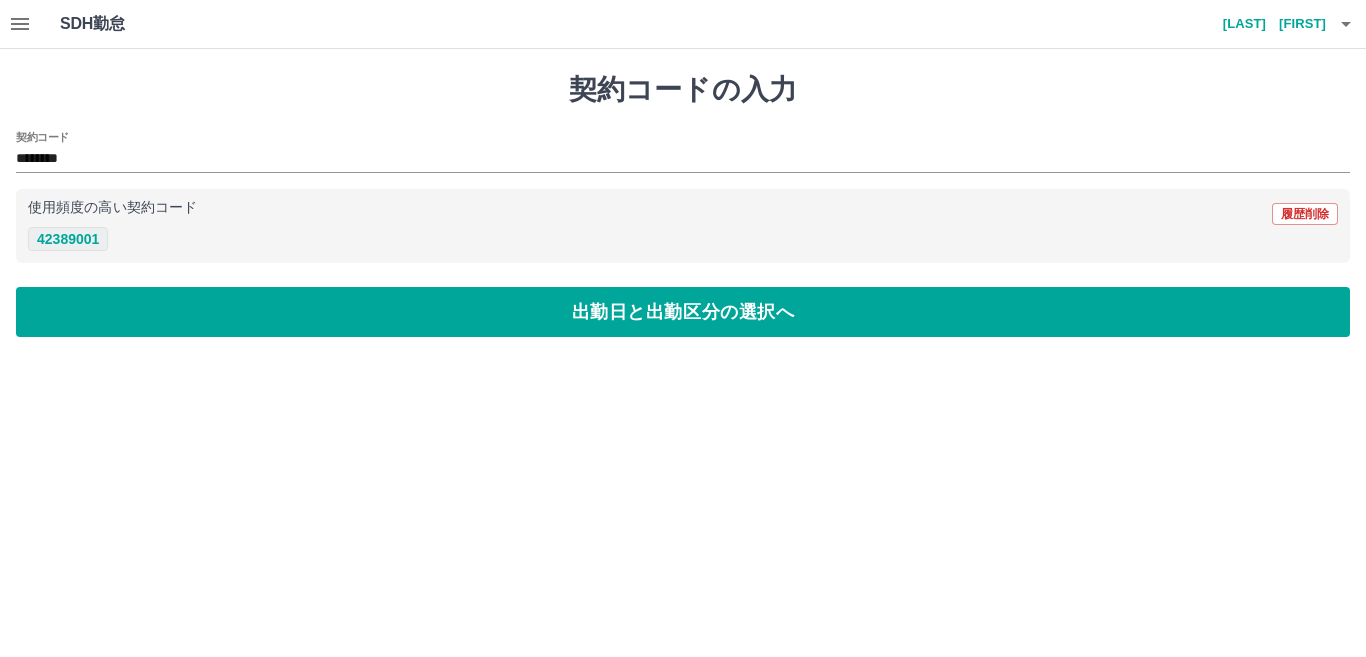 type on "********" 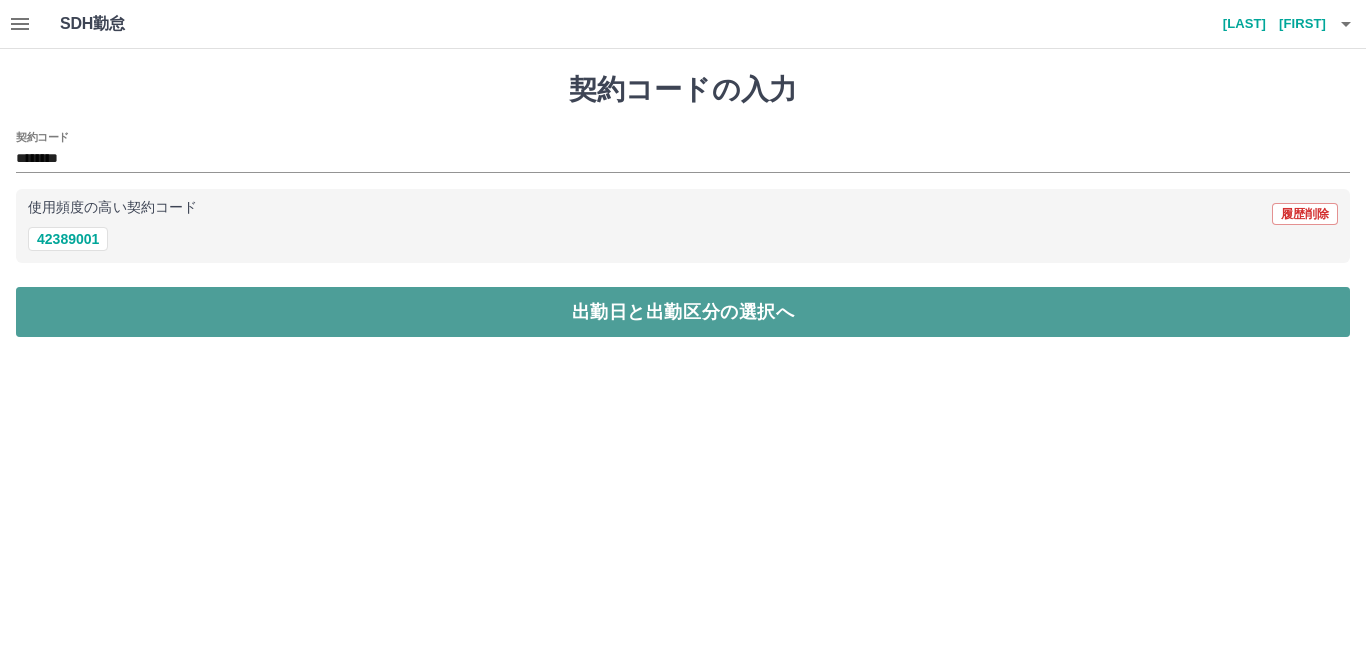 click on "出勤日と出勤区分の選択へ" at bounding box center [683, 312] 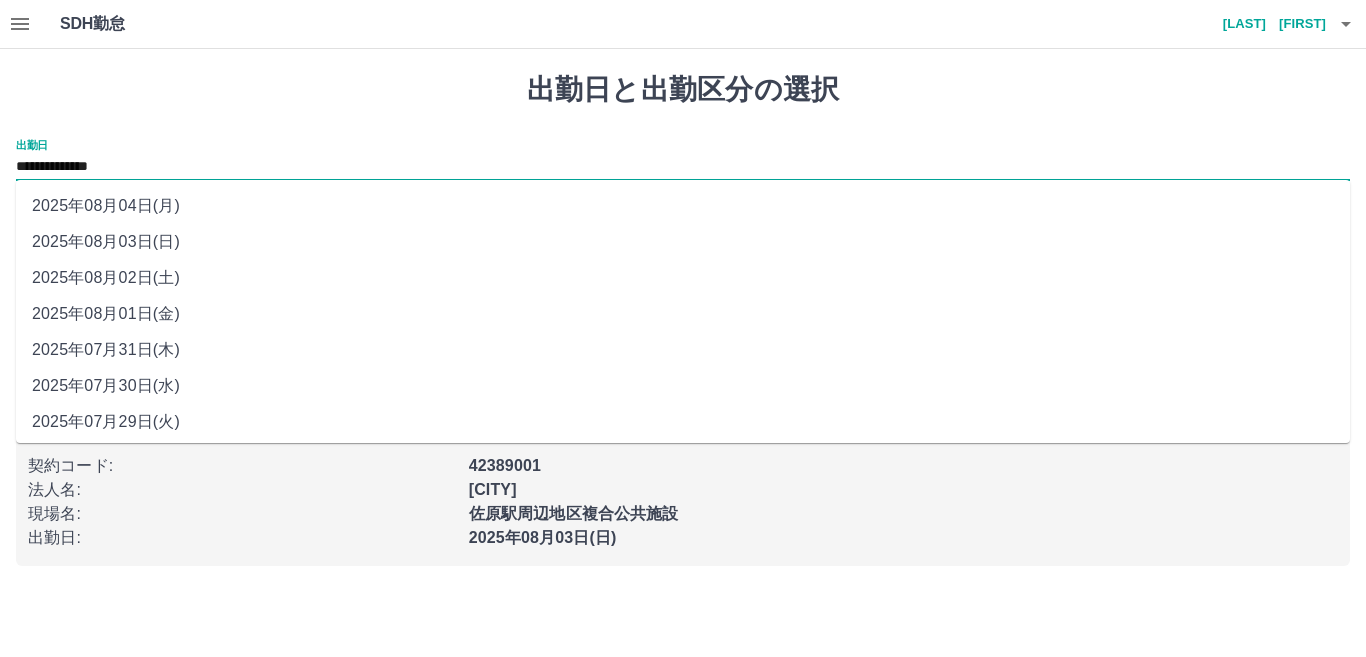 click on "**********" at bounding box center (683, 167) 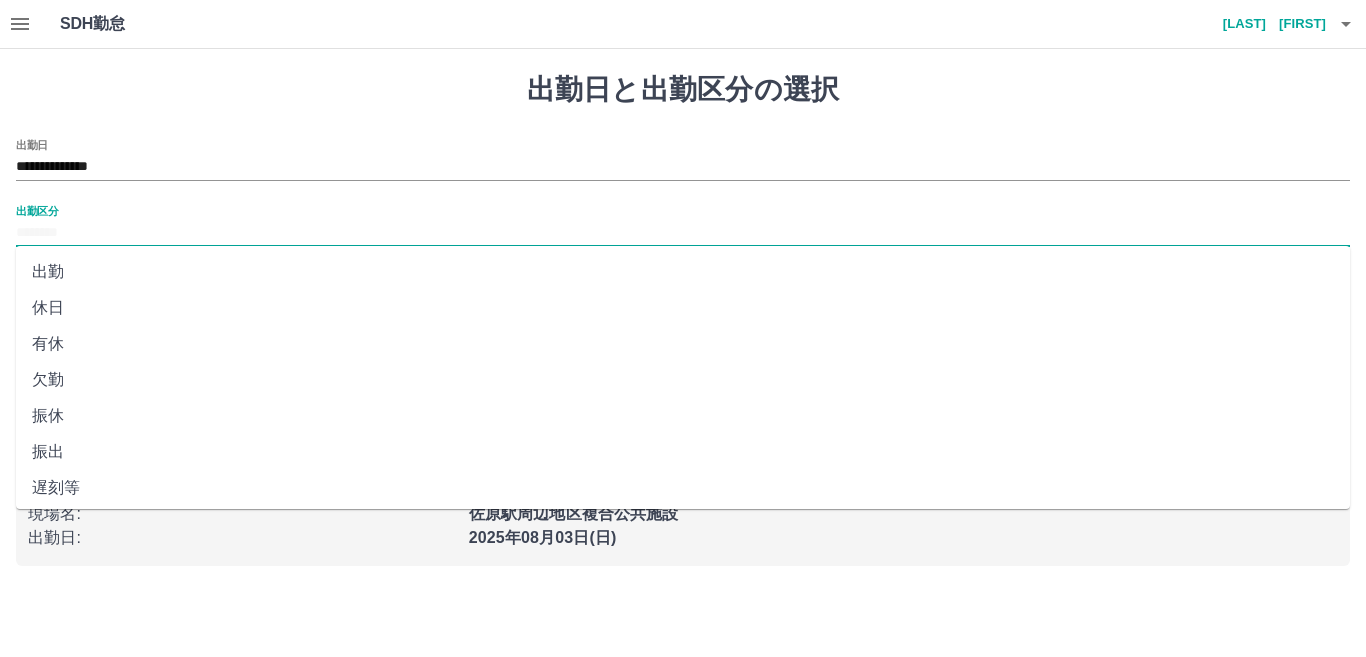 click on "出勤区分" at bounding box center [683, 233] 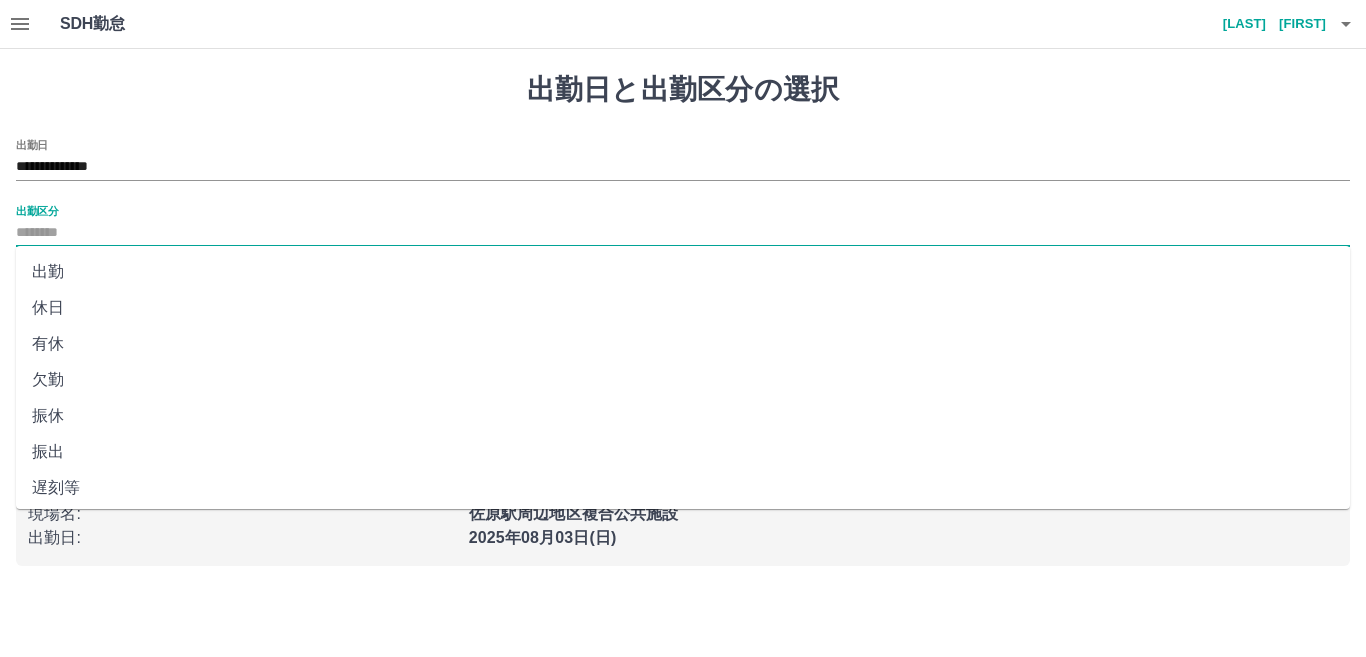 click on "休日" at bounding box center (683, 308) 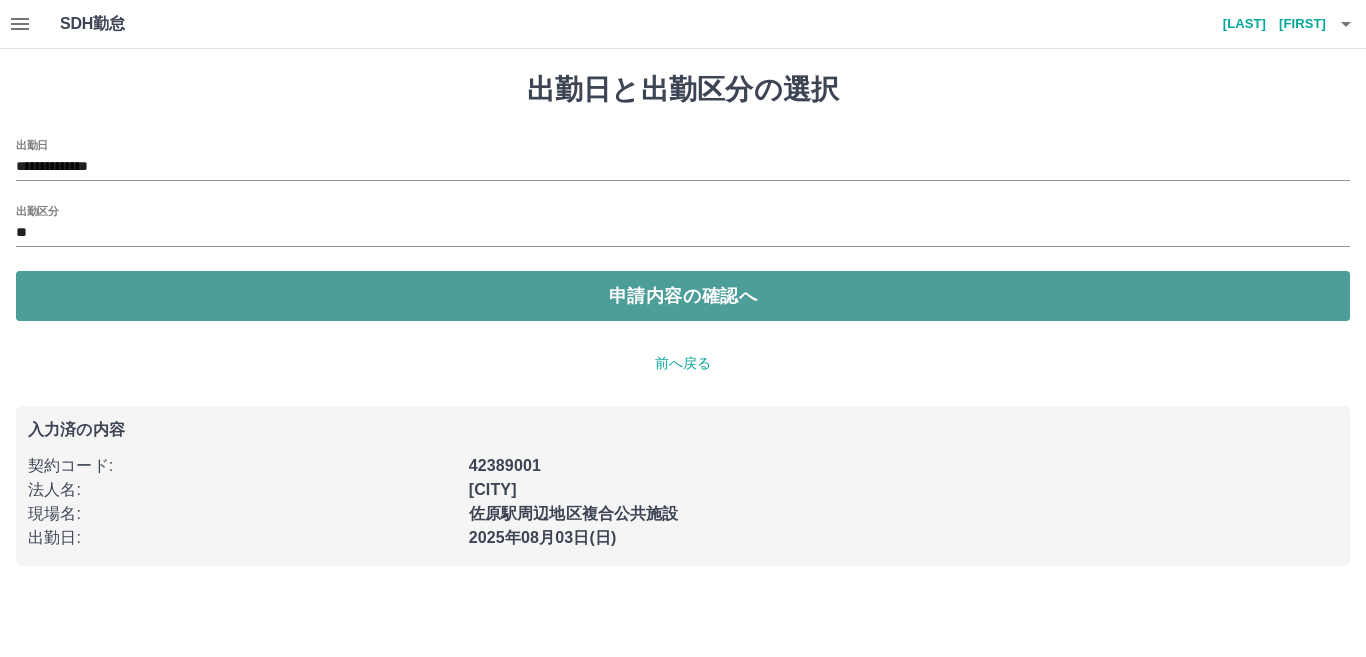 click on "申請内容の確認へ" at bounding box center [683, 296] 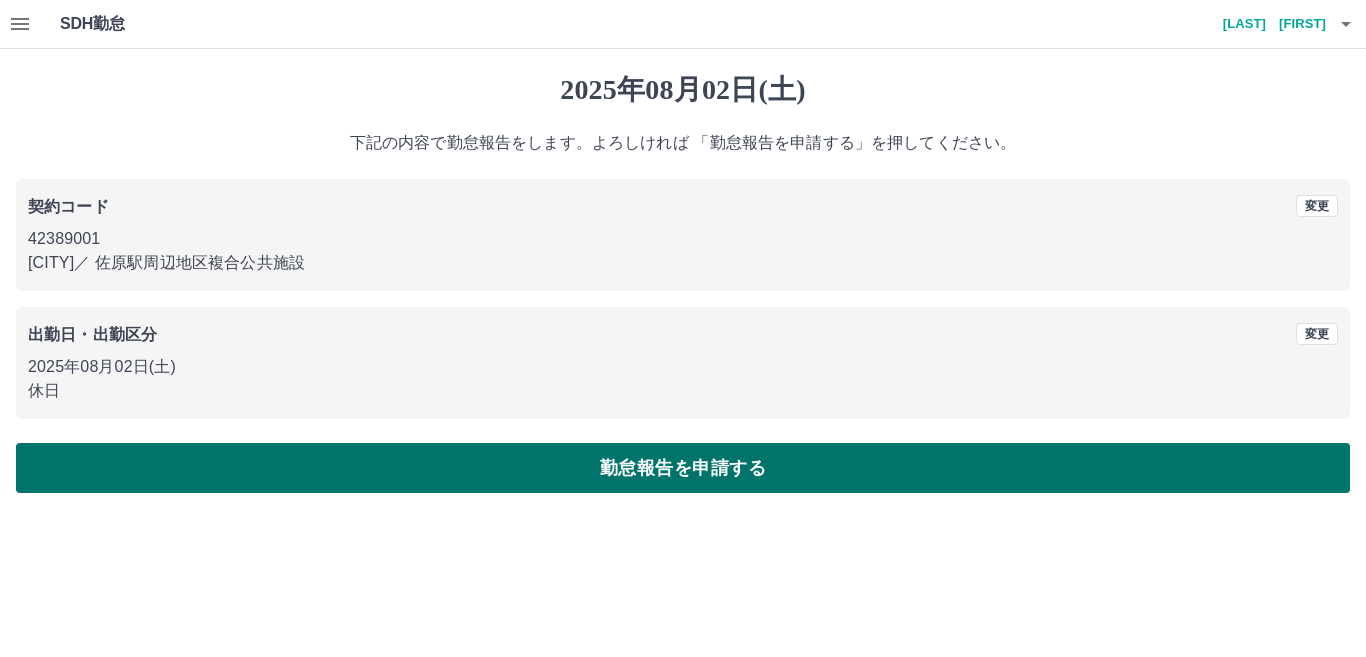 click on "勤怠報告を申請する" at bounding box center [683, 468] 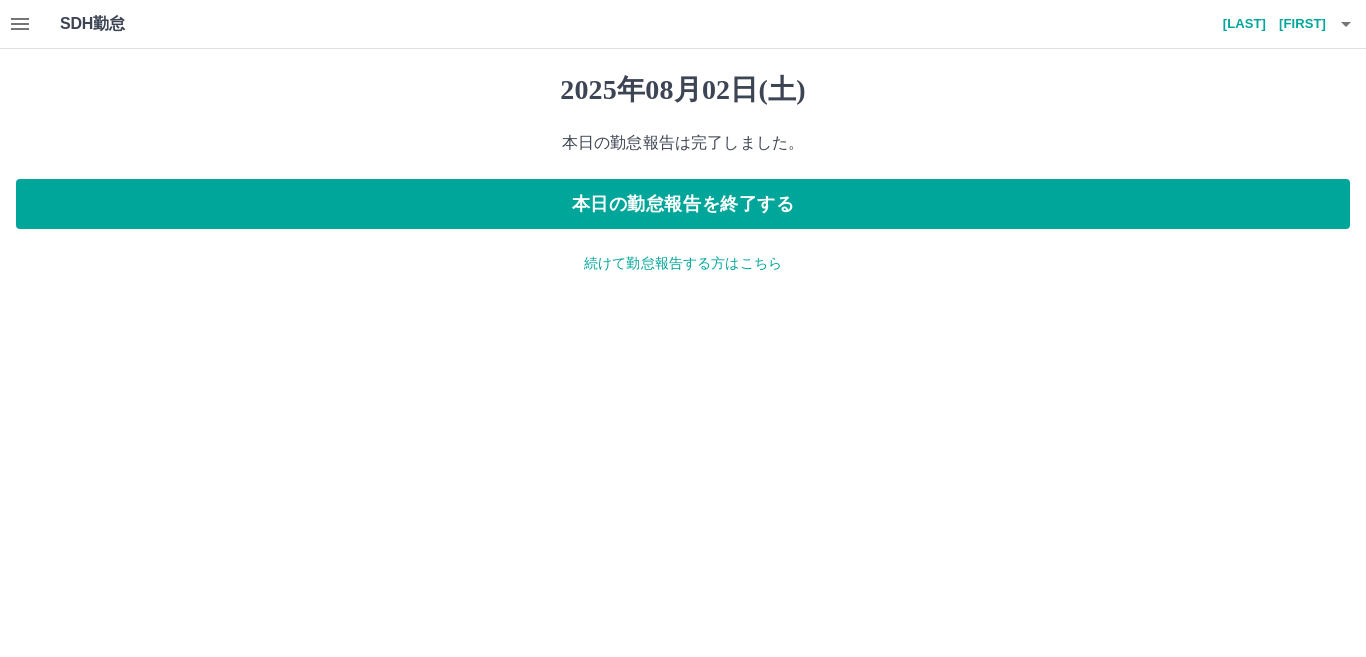 click on "続けて勤怠報告する方はこちら" at bounding box center (683, 263) 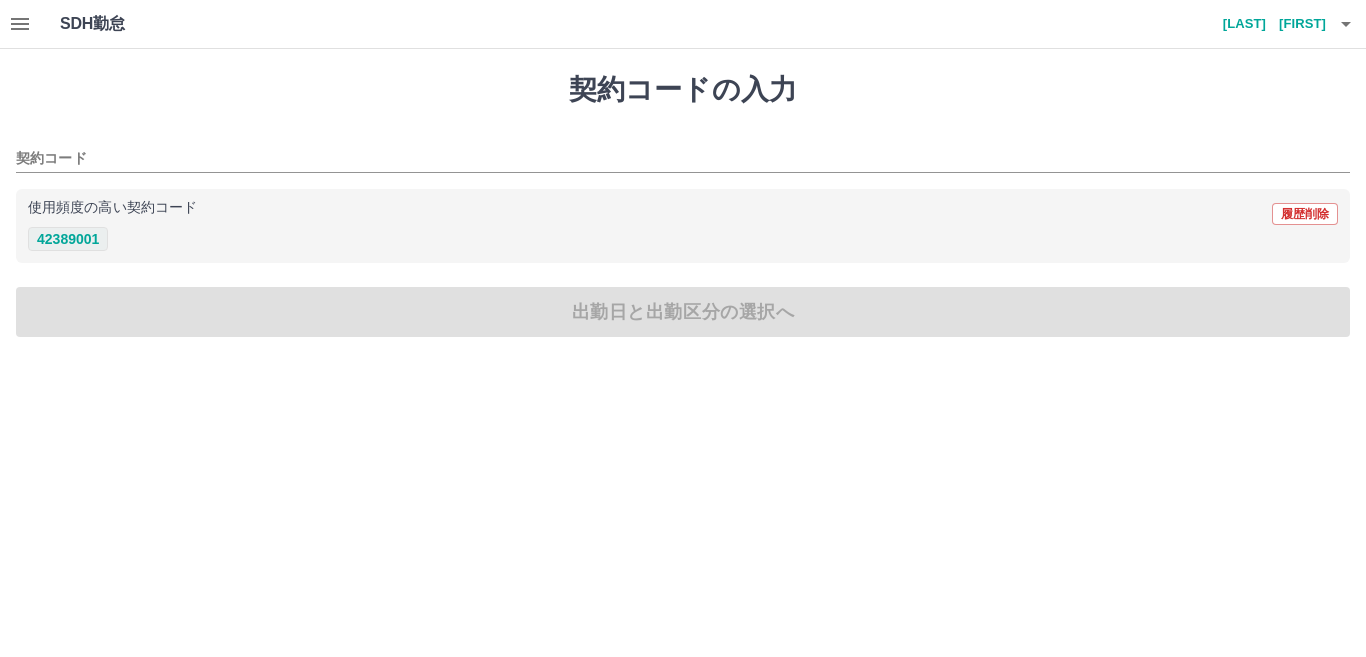 click on "42389001" at bounding box center [68, 239] 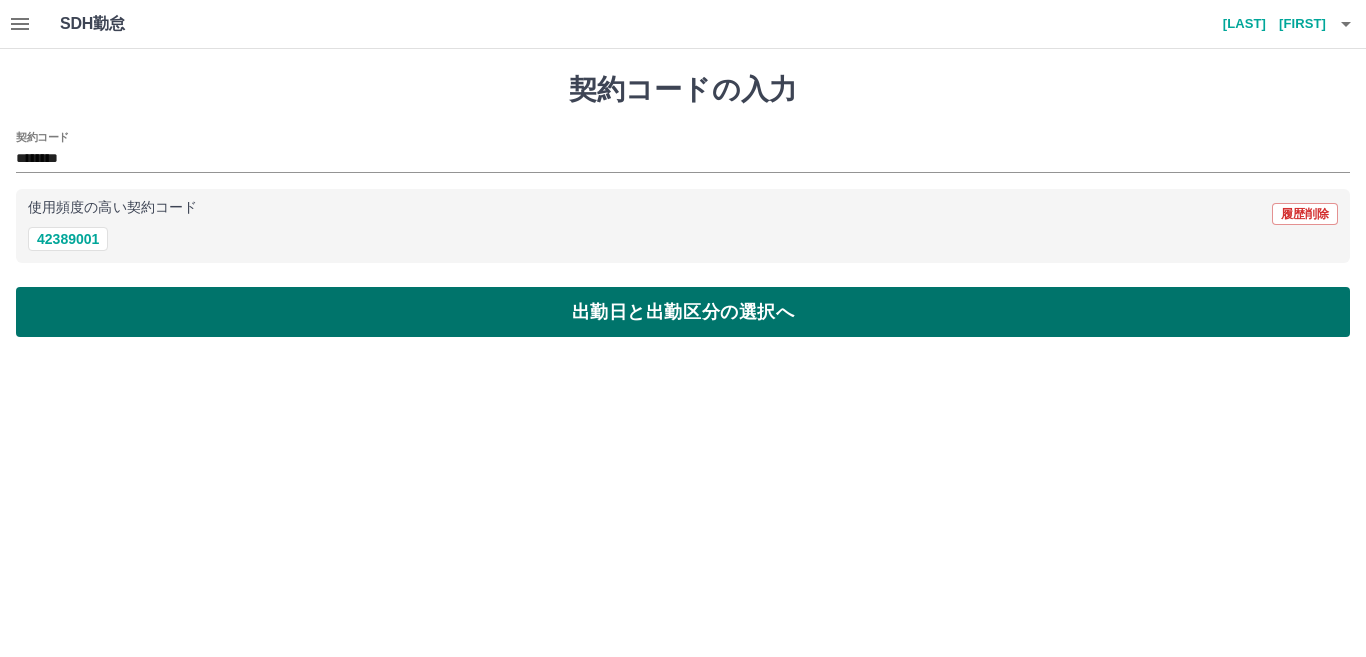 click on "出勤日と出勤区分の選択へ" at bounding box center [683, 312] 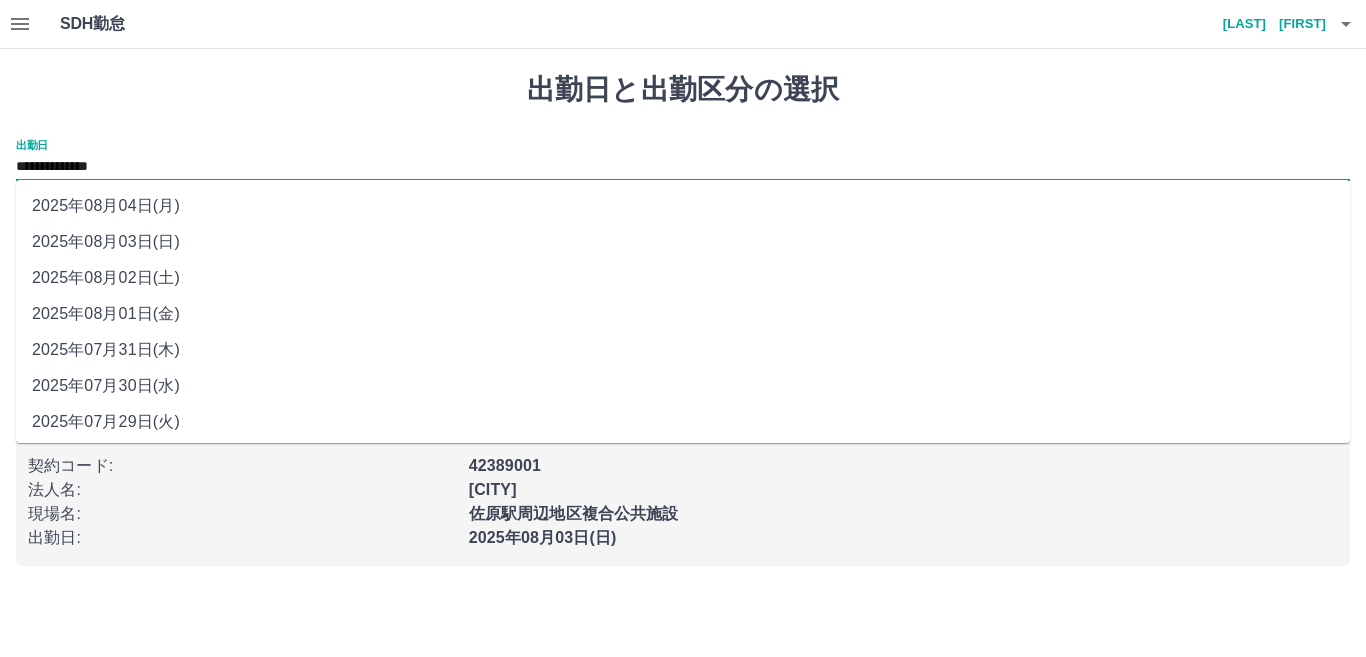 click on "**********" at bounding box center (683, 167) 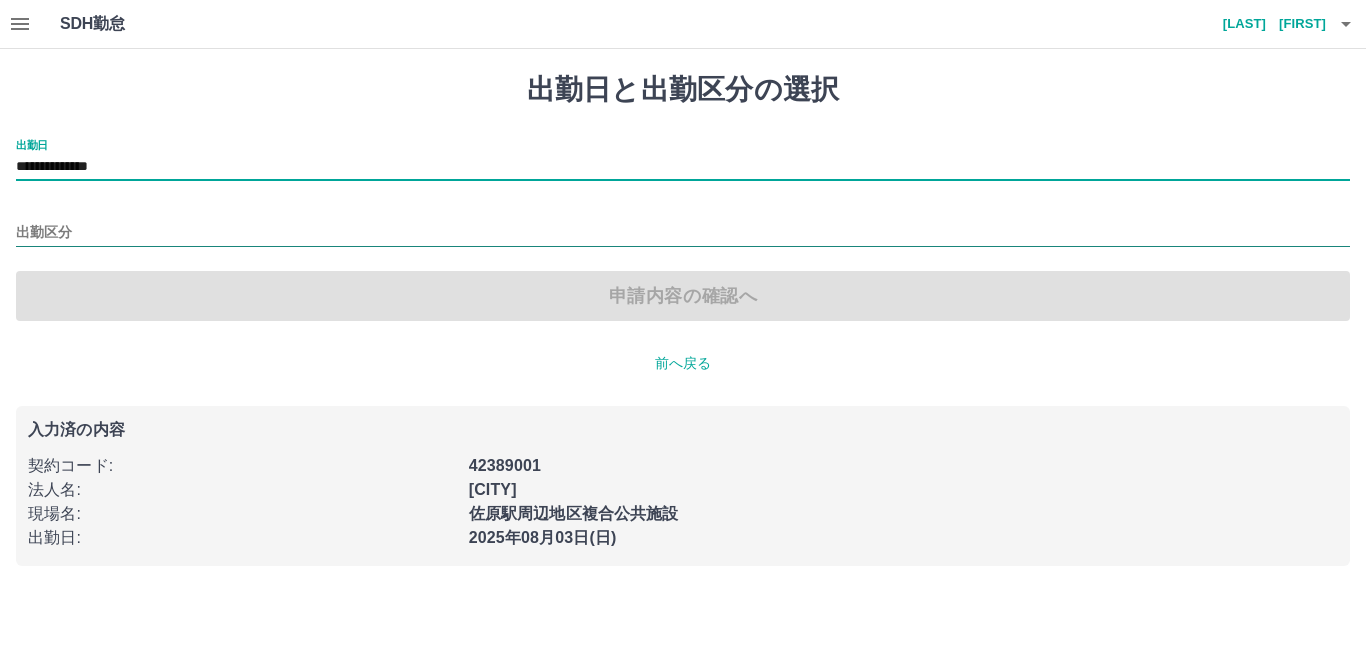 click on "出勤区分" at bounding box center [683, 233] 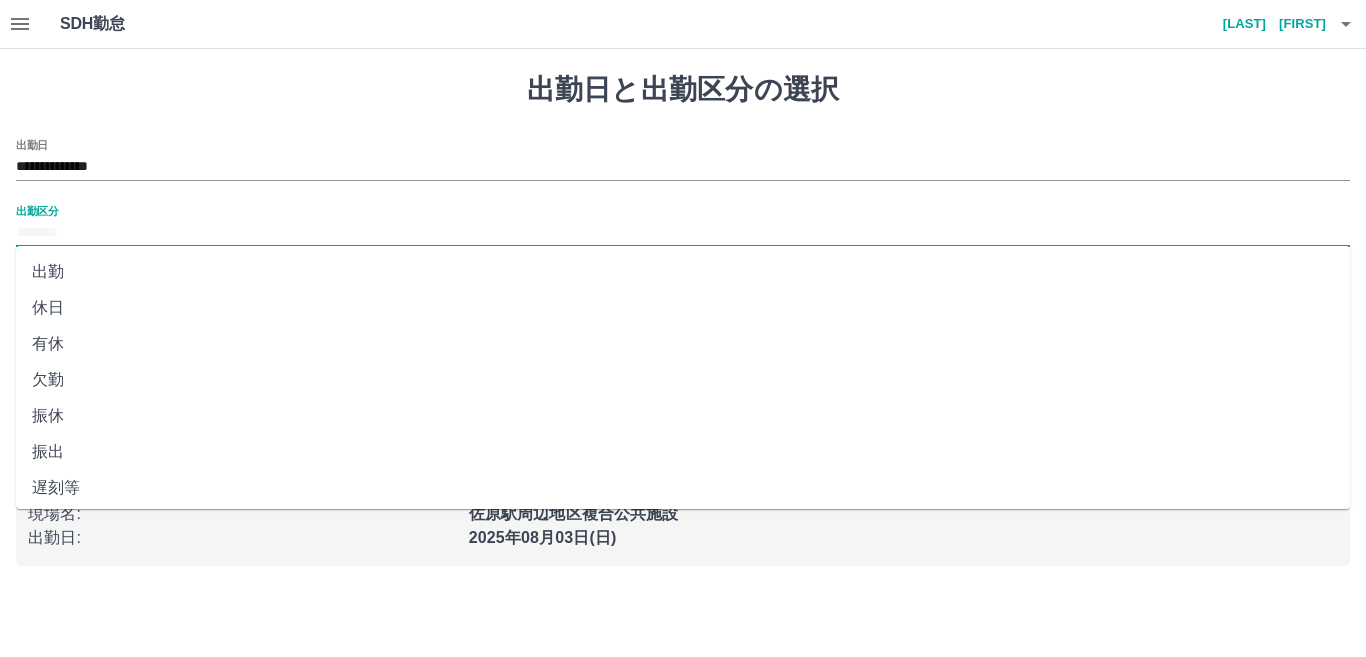 click on "出勤" at bounding box center [683, 272] 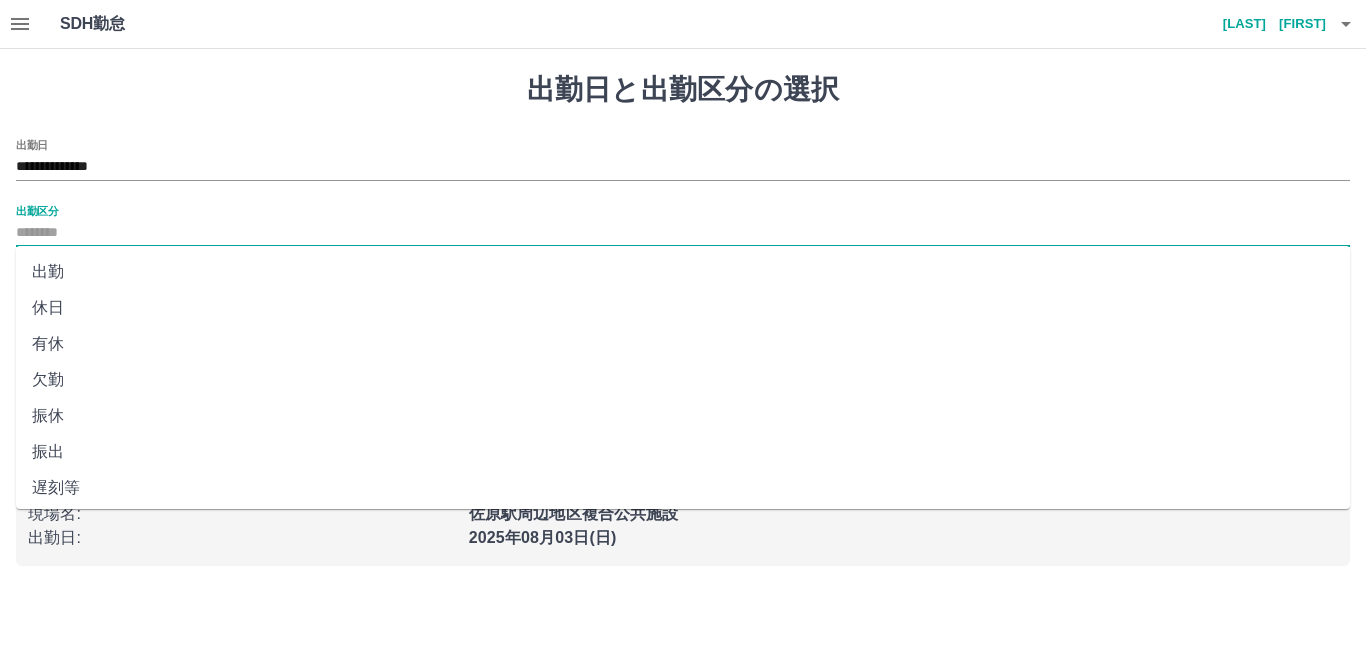 type on "**" 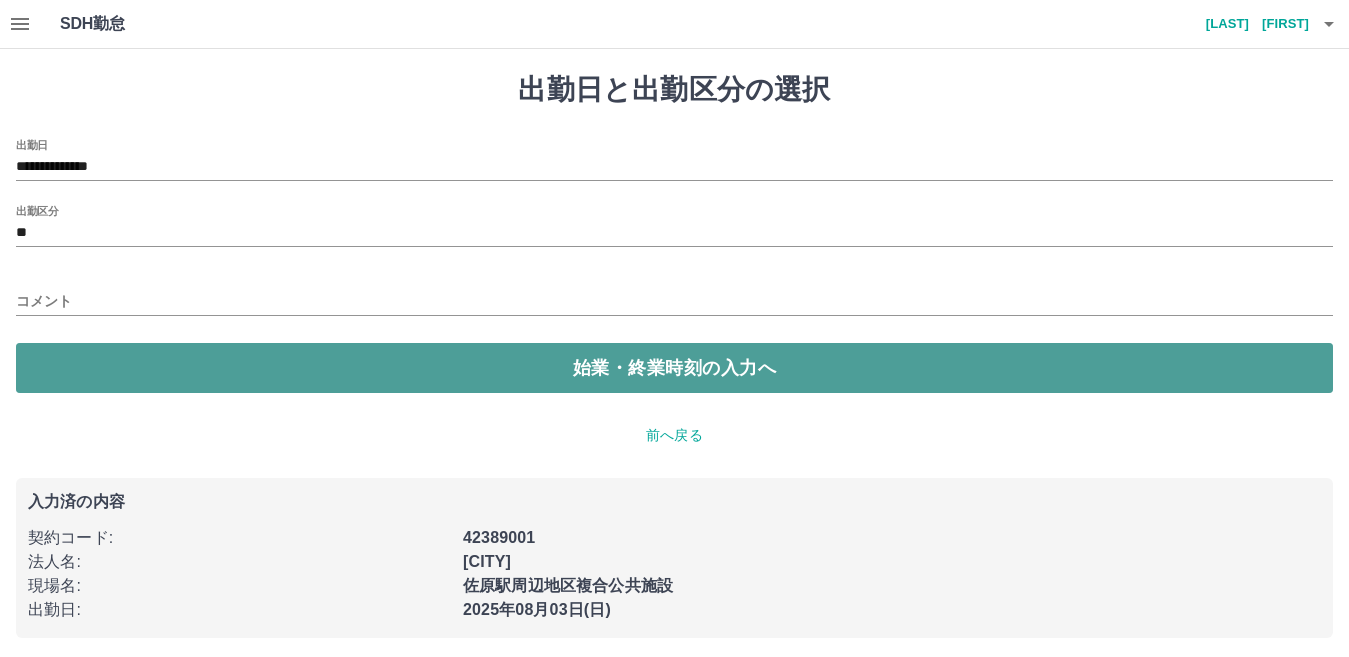 click on "始業・終業時刻の入力へ" at bounding box center [674, 368] 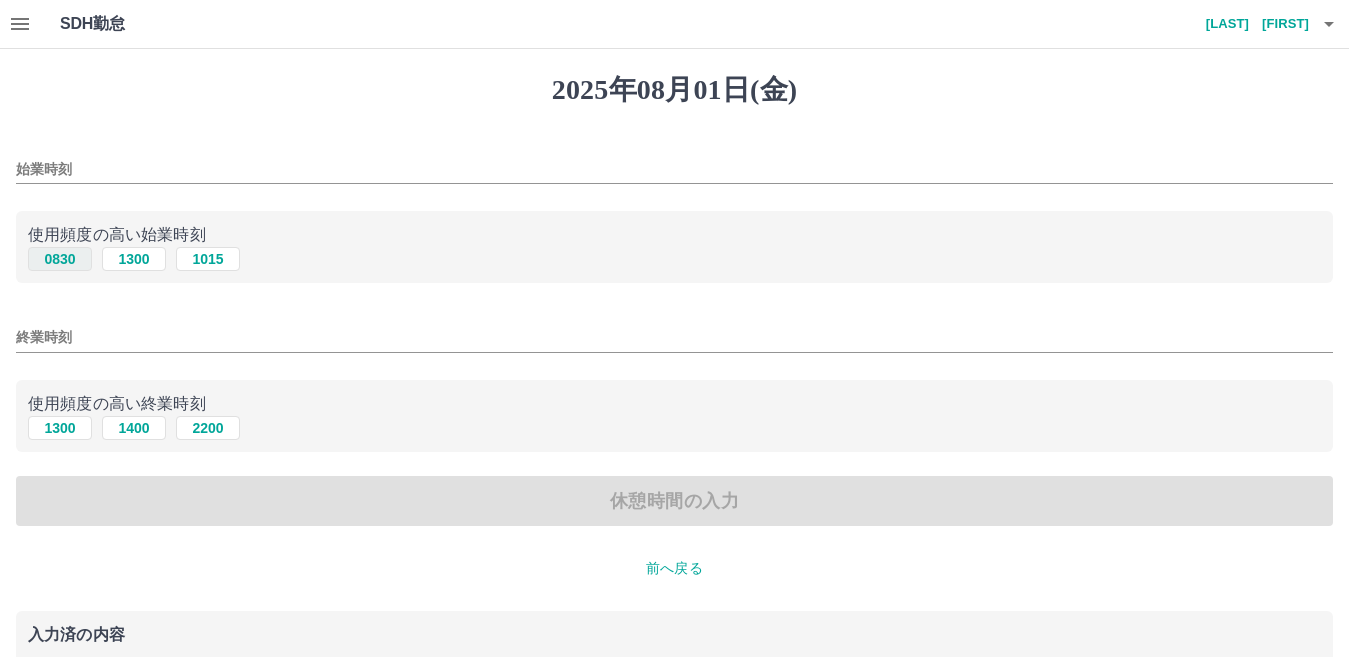 click on "0830" at bounding box center (60, 259) 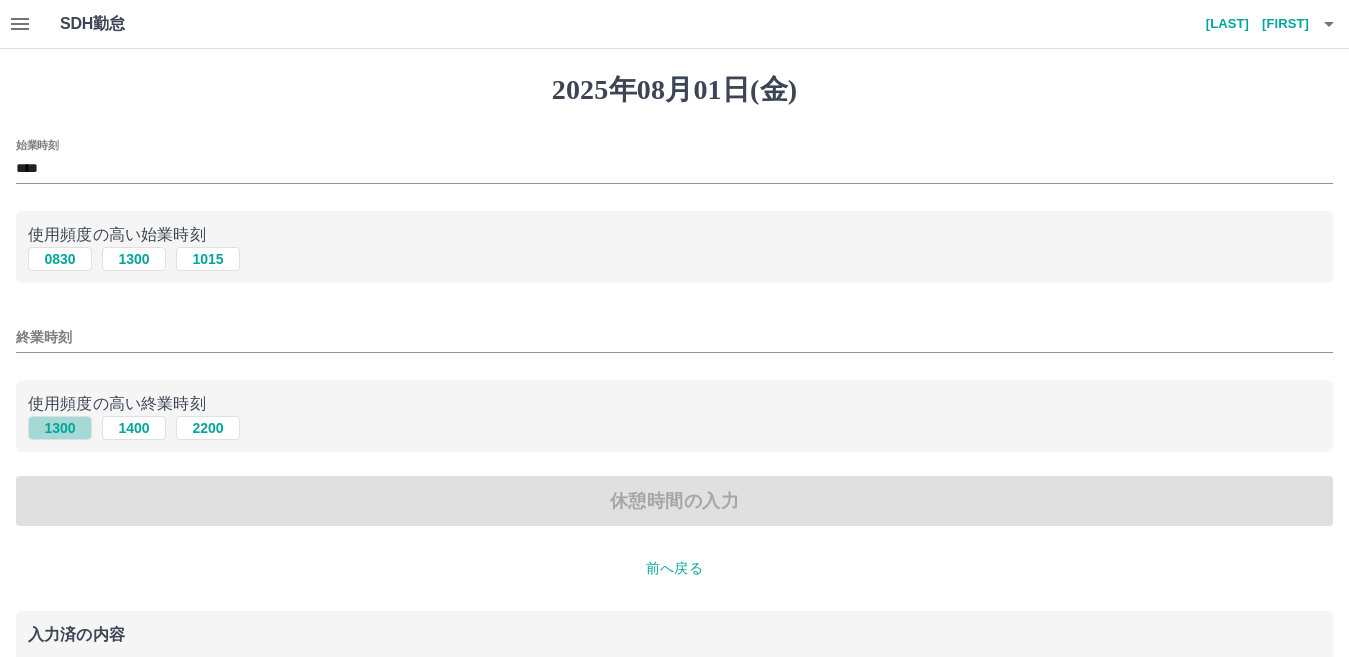 click on "1300" at bounding box center (60, 428) 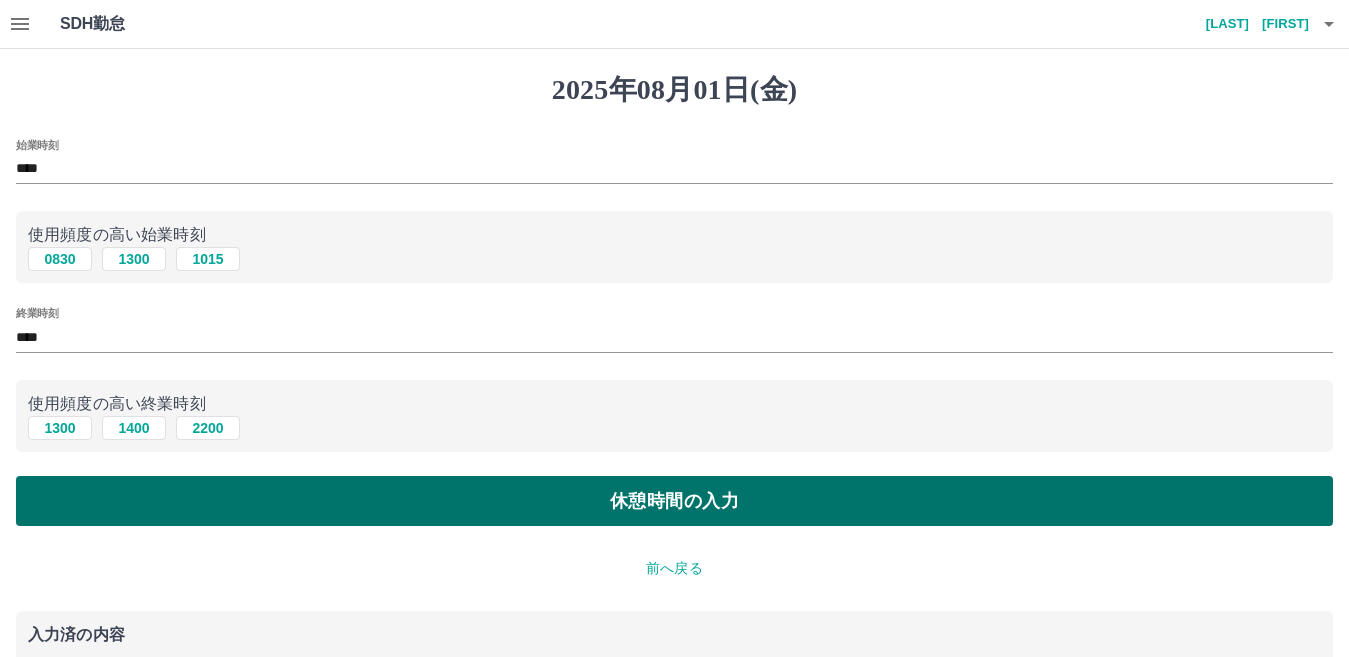 click on "休憩時間の入力" at bounding box center [674, 501] 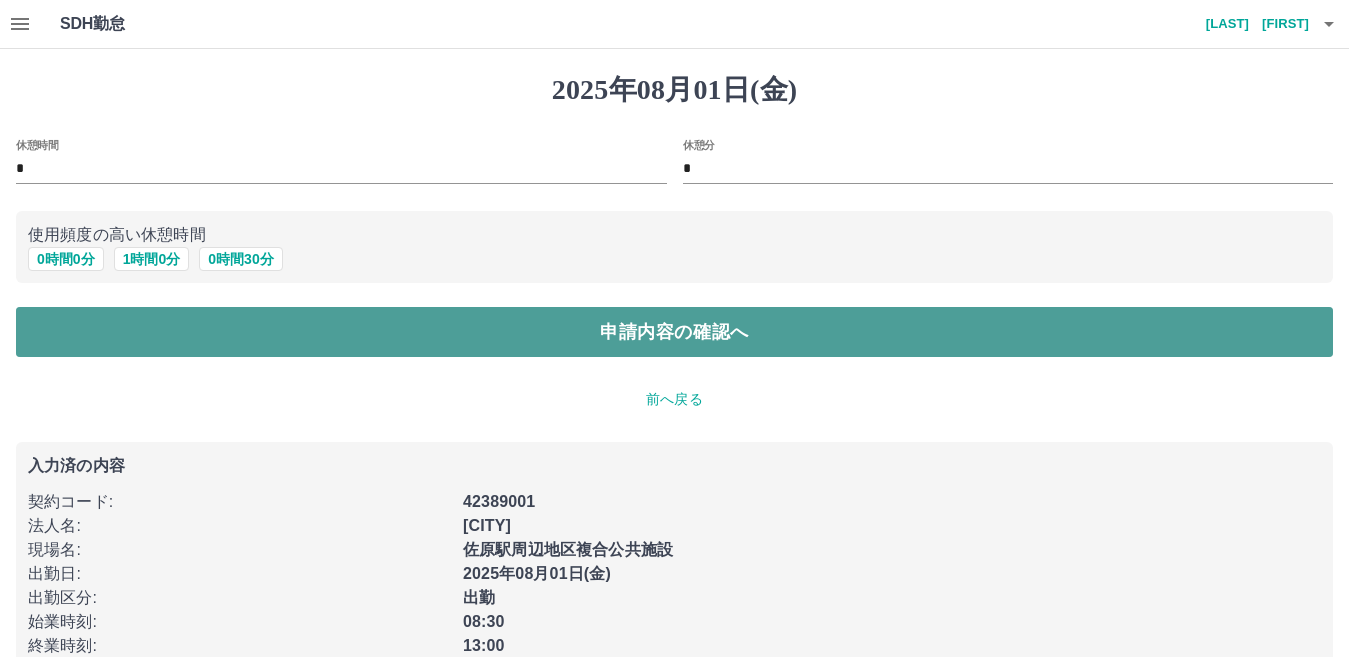 click on "申請内容の確認へ" at bounding box center [674, 332] 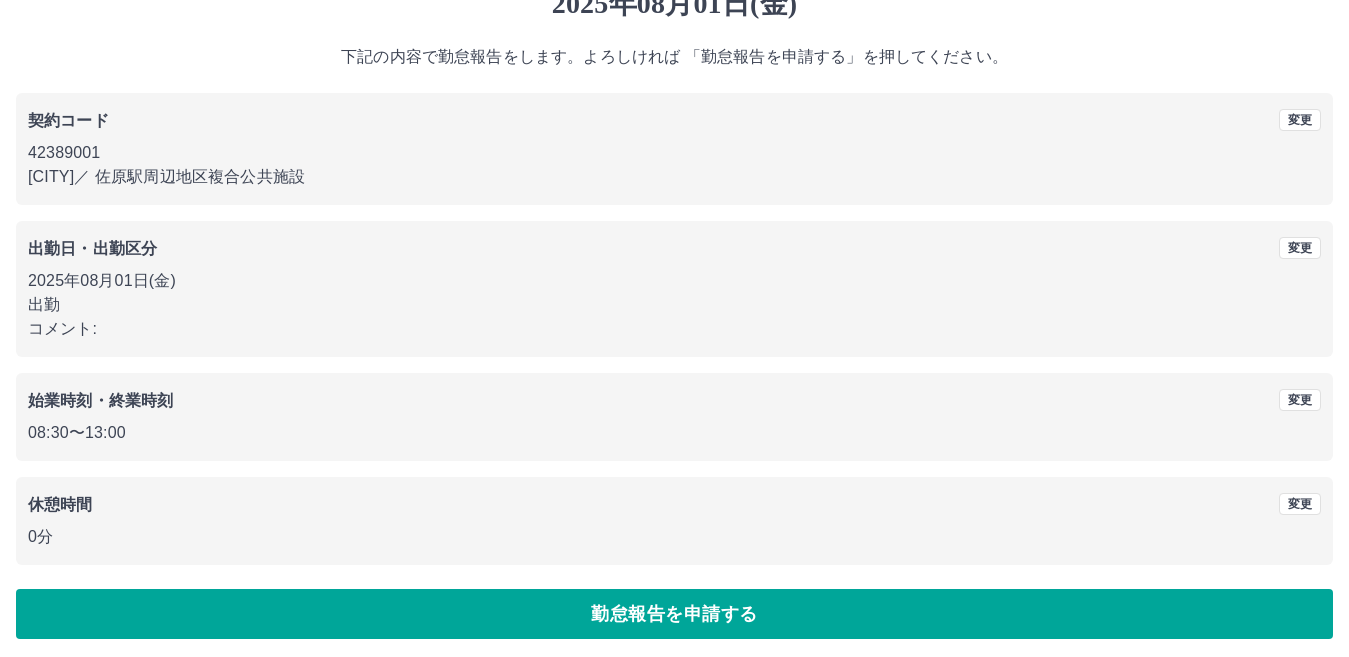 scroll, scrollTop: 91, scrollLeft: 0, axis: vertical 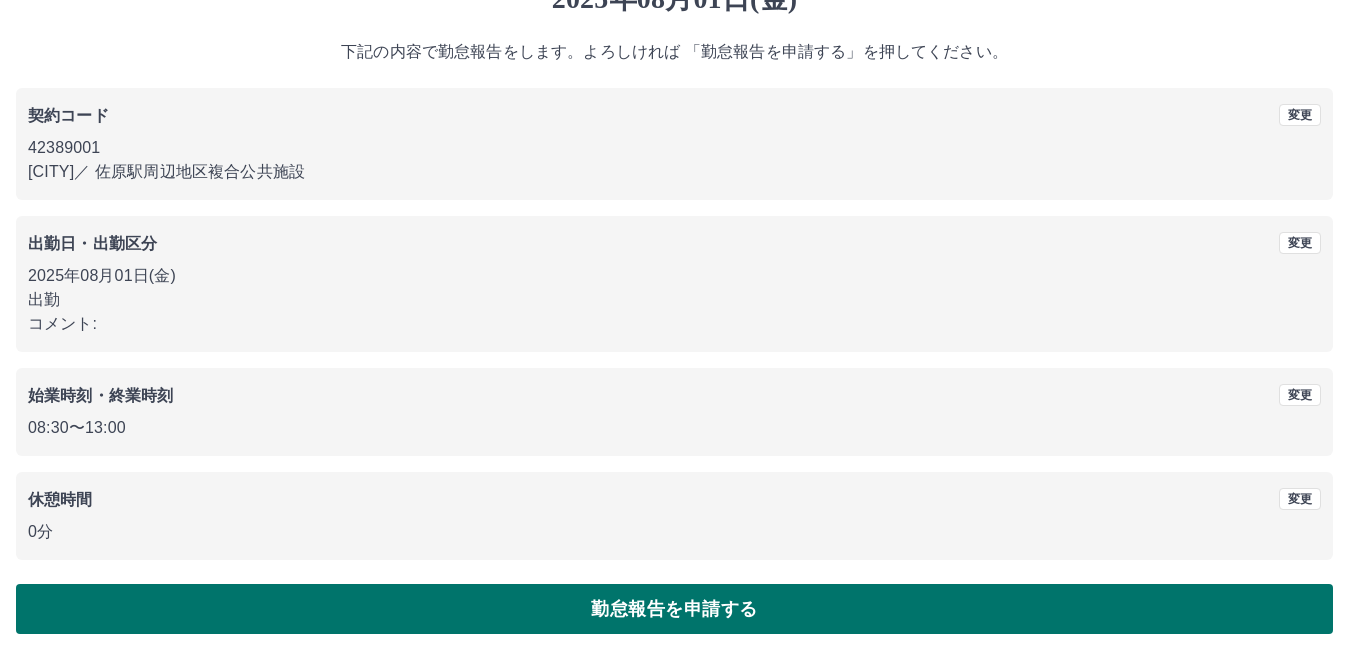click on "勤怠報告を申請する" at bounding box center [674, 609] 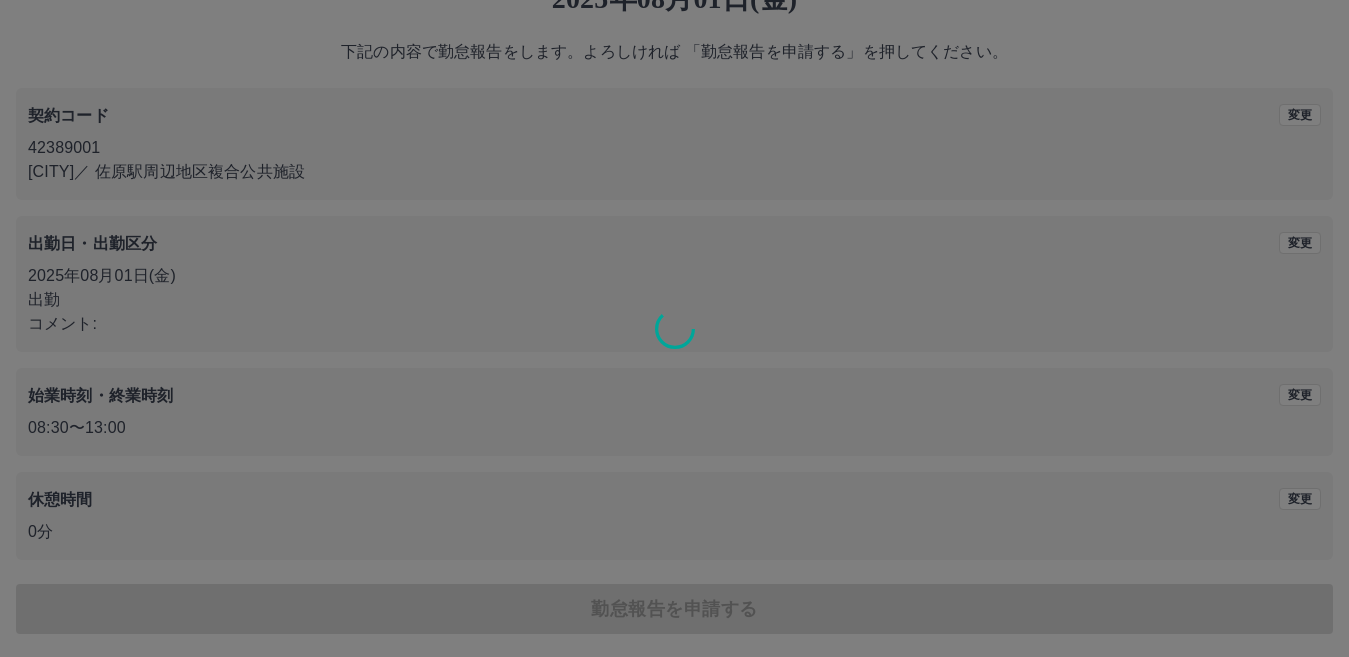 scroll, scrollTop: 0, scrollLeft: 0, axis: both 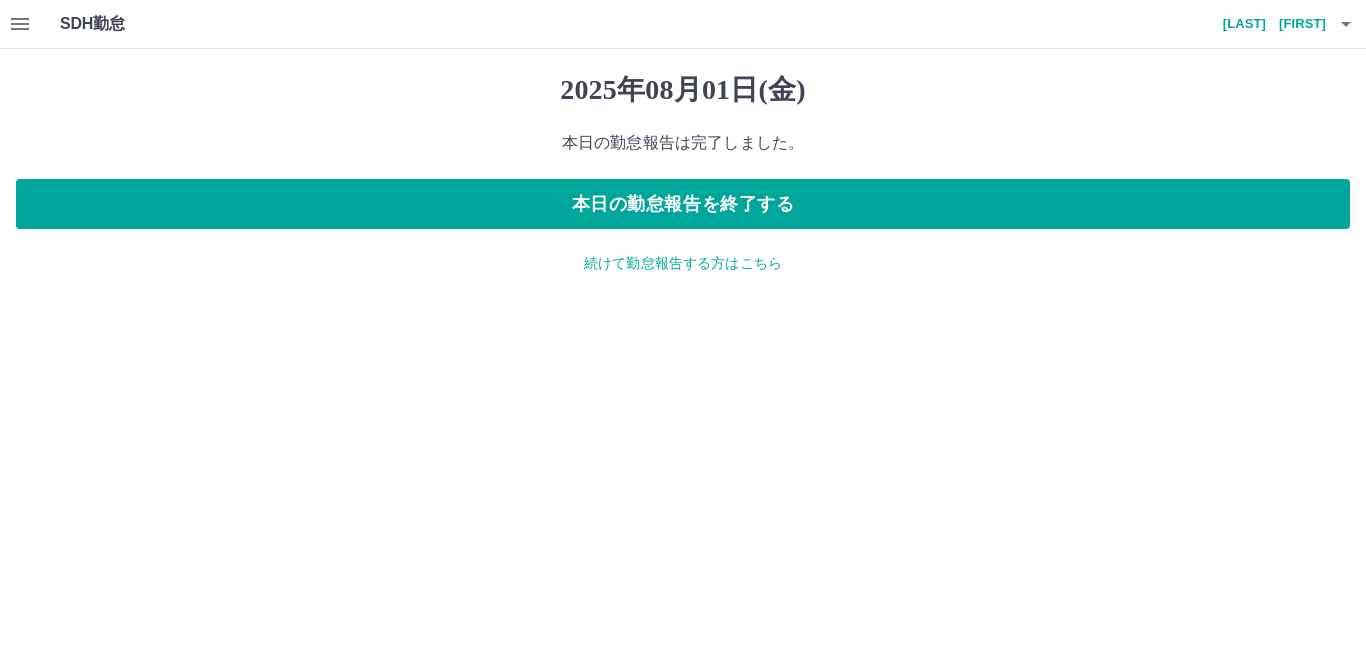 click on "続けて勤怠報告する方はこちら" at bounding box center [683, 263] 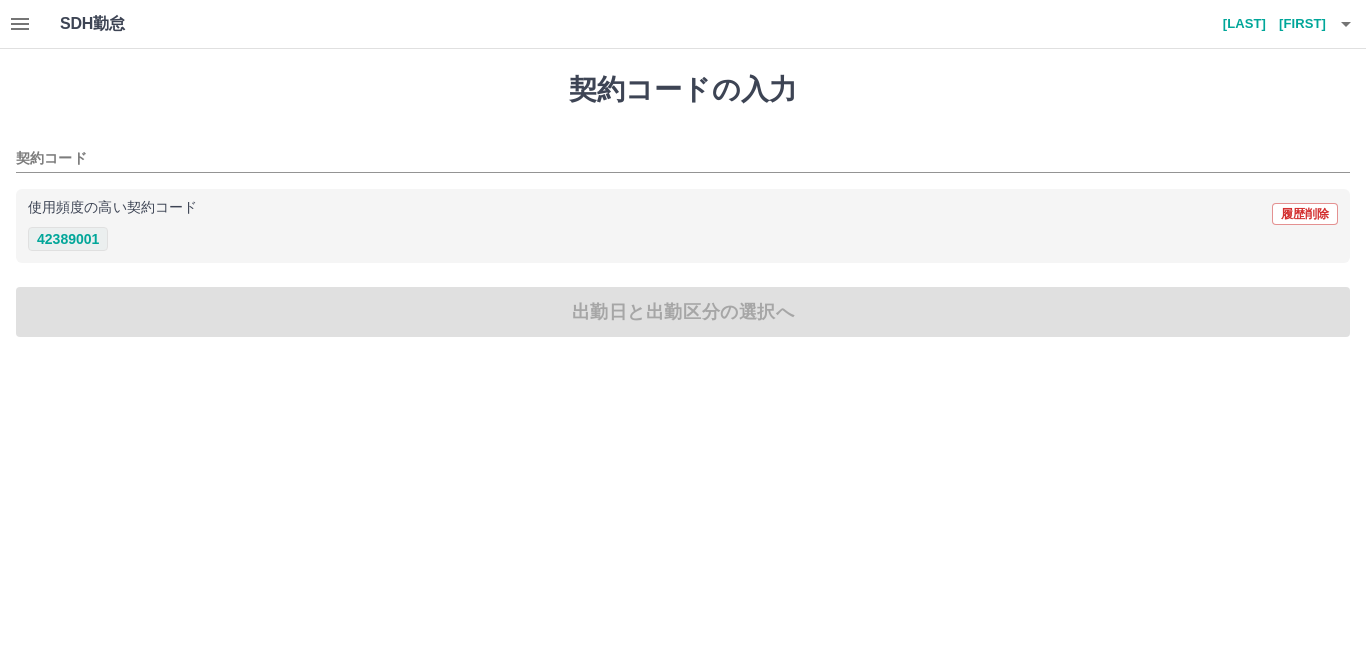 click on "42389001" at bounding box center [68, 239] 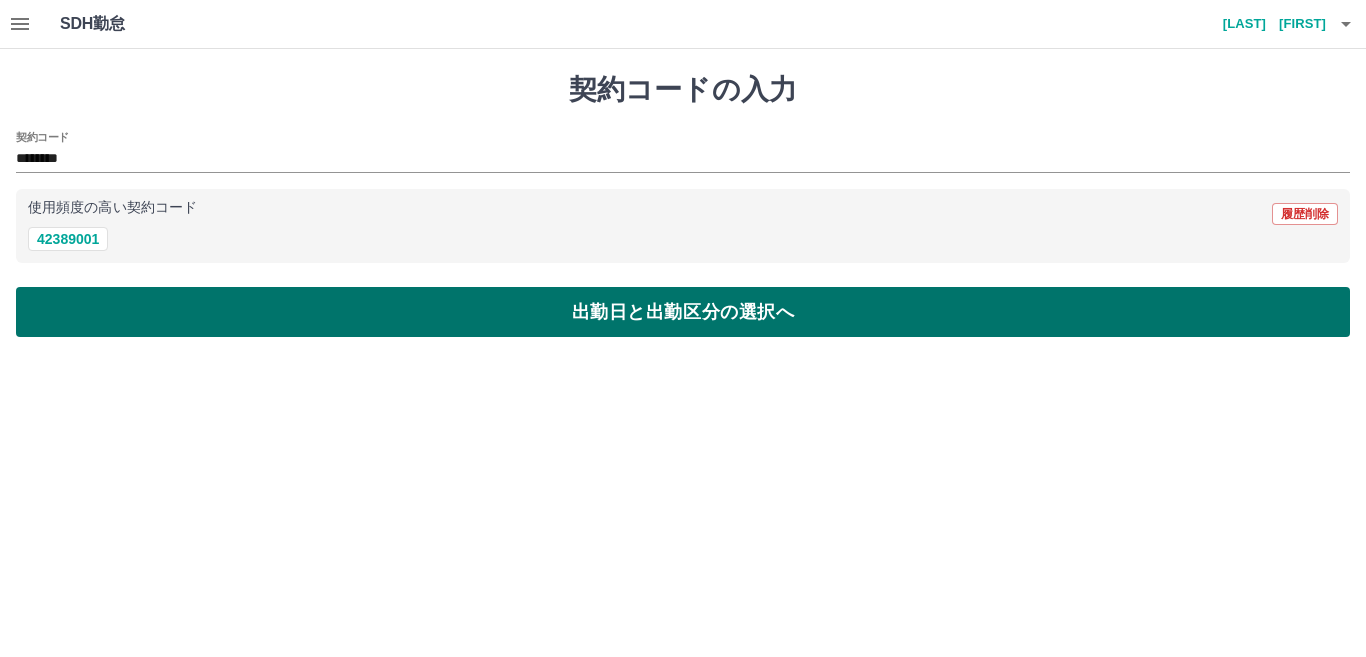 click on "出勤日と出勤区分の選択へ" at bounding box center [683, 312] 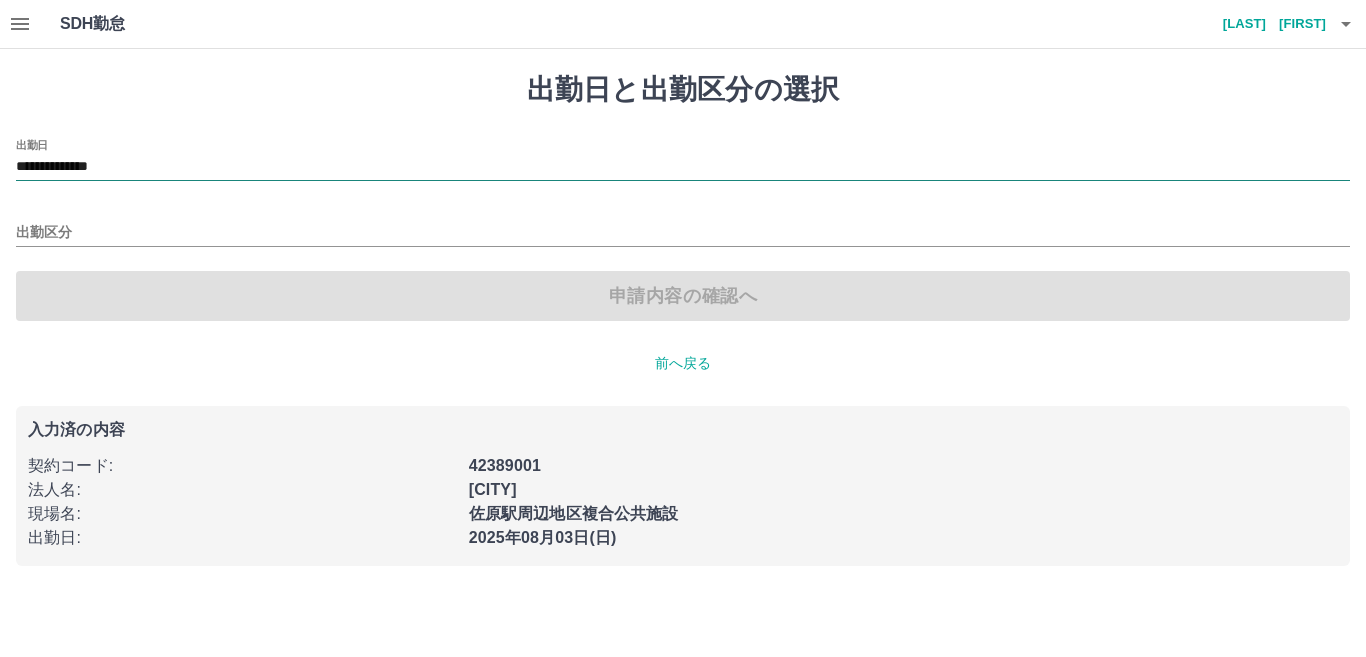 click on "**********" at bounding box center (683, 167) 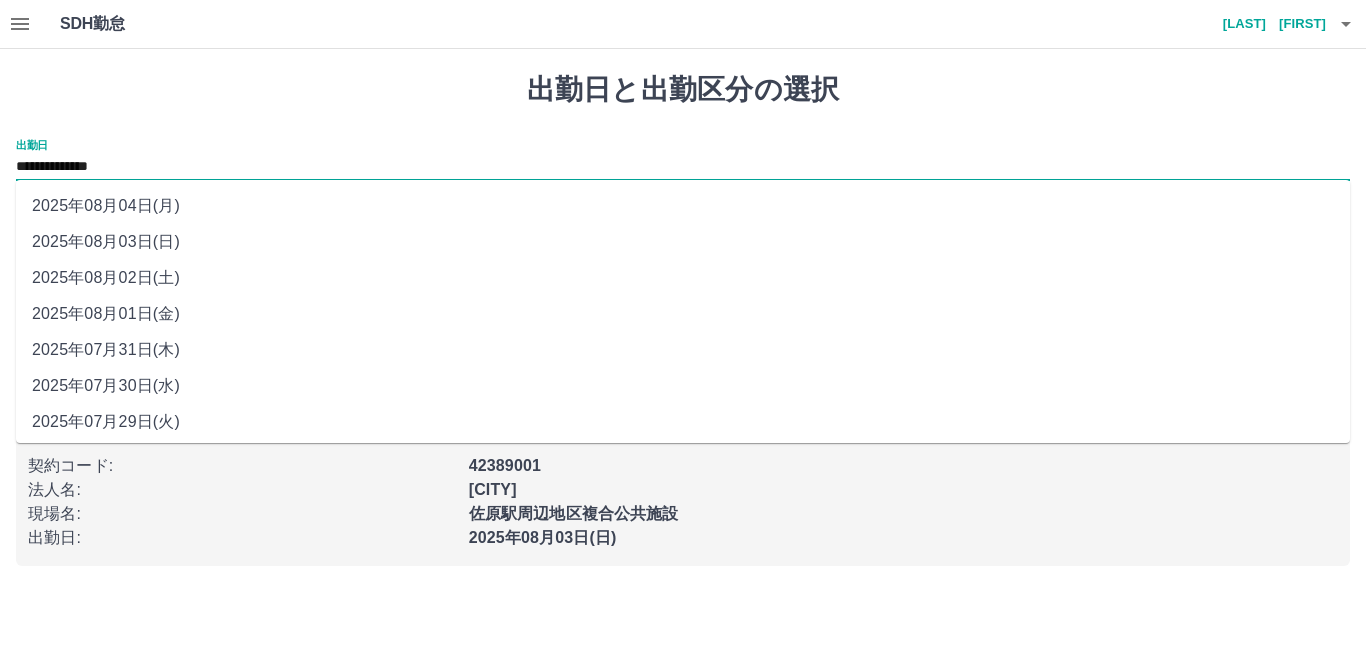 click on "2025年08月04日(月)" at bounding box center (683, 206) 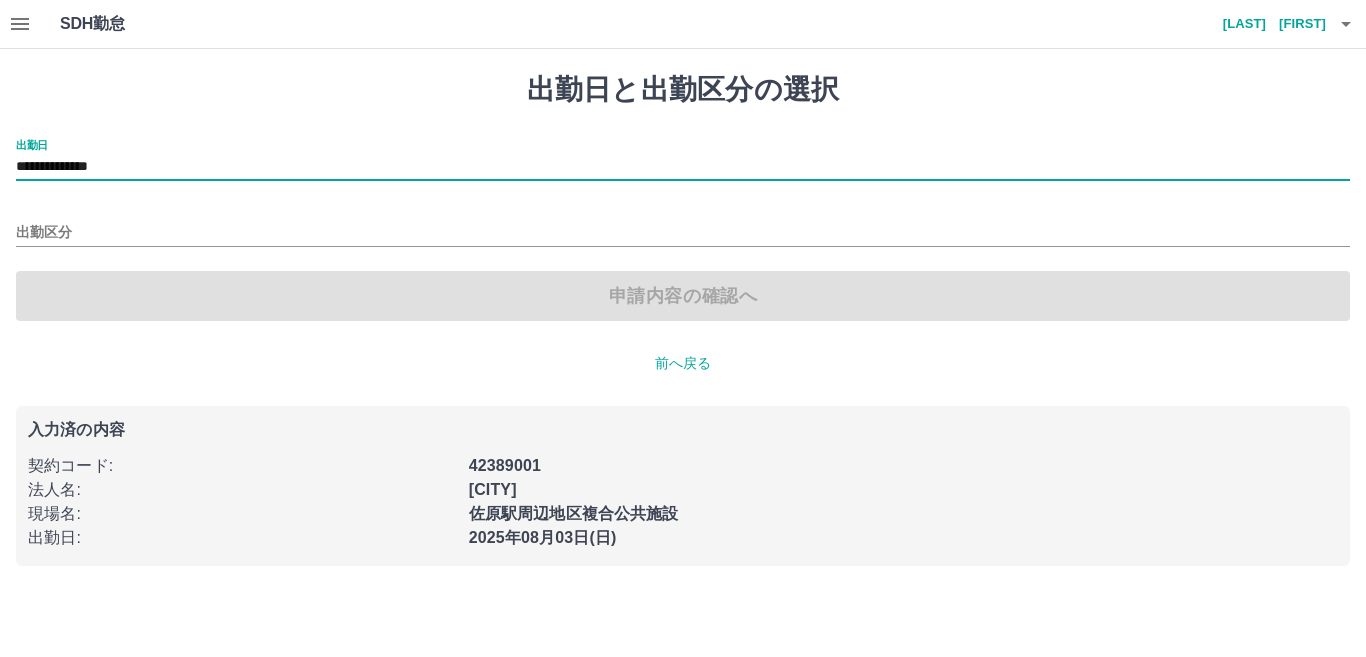 click on "申請内容の確認へ" at bounding box center (683, 296) 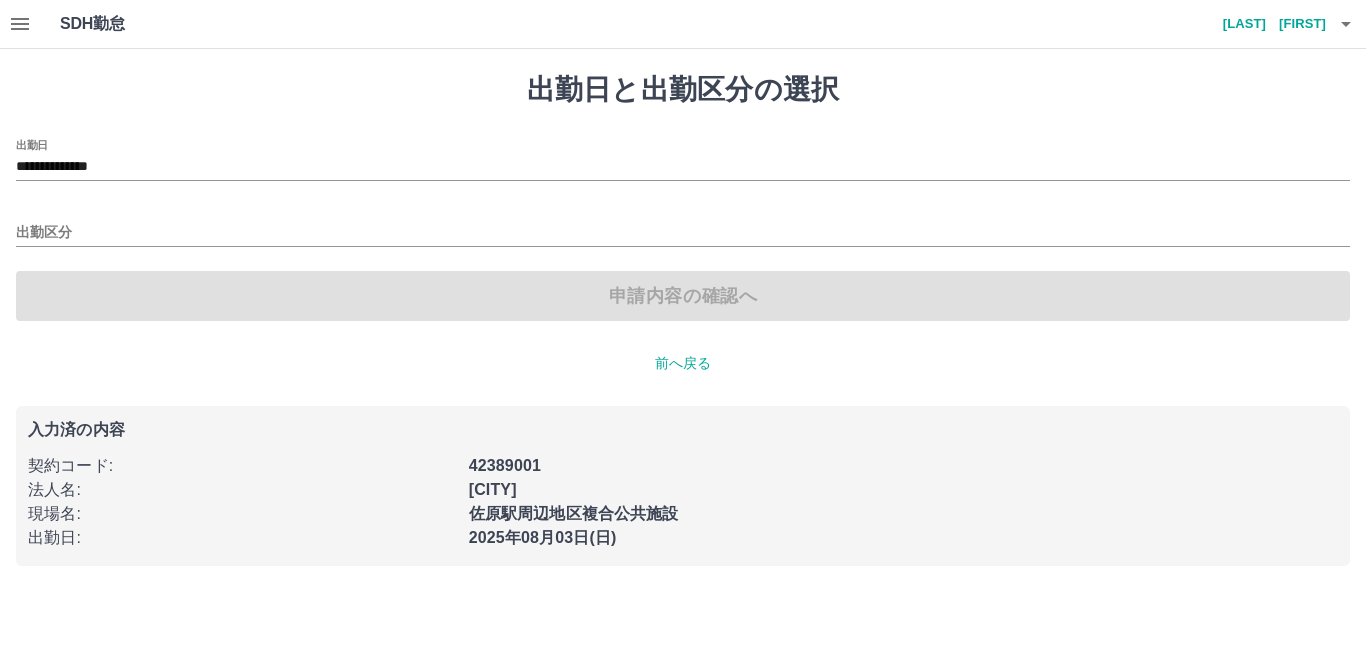click on "申請内容の確認へ" at bounding box center [683, 296] 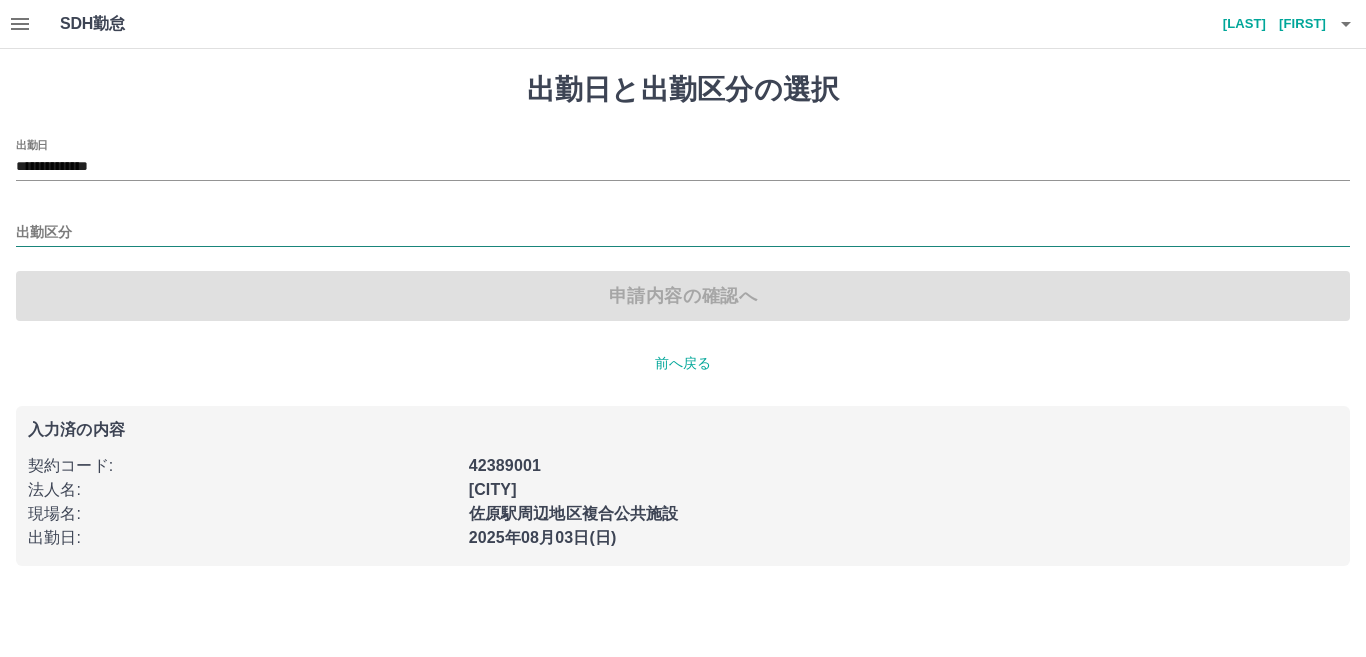 click on "出勤区分" at bounding box center [683, 233] 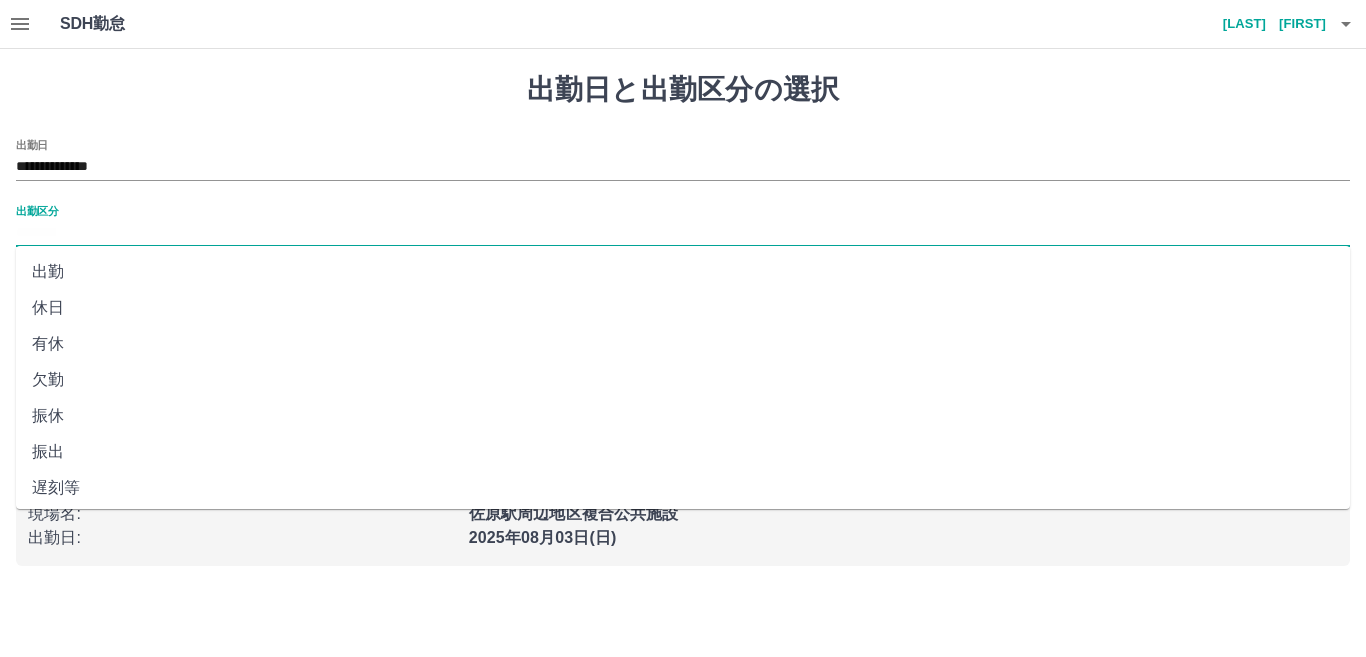 click on "休日" at bounding box center [683, 308] 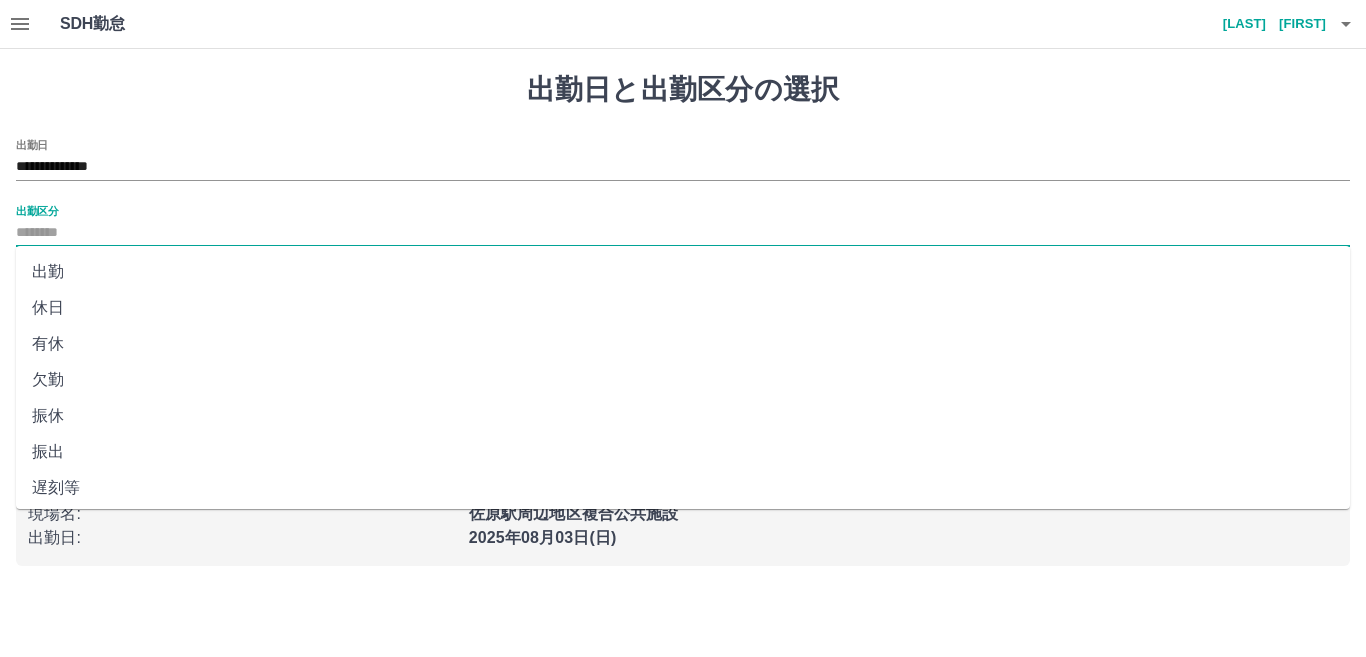 type on "**" 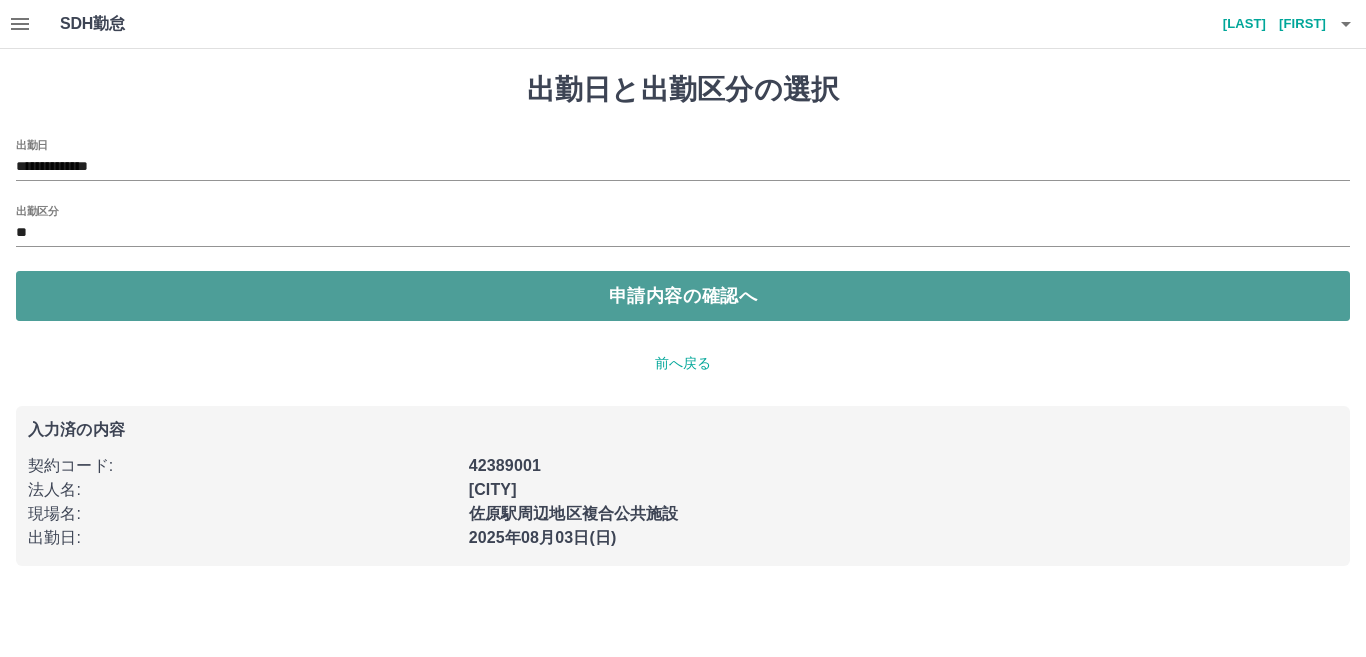 click on "申請内容の確認へ" at bounding box center (683, 296) 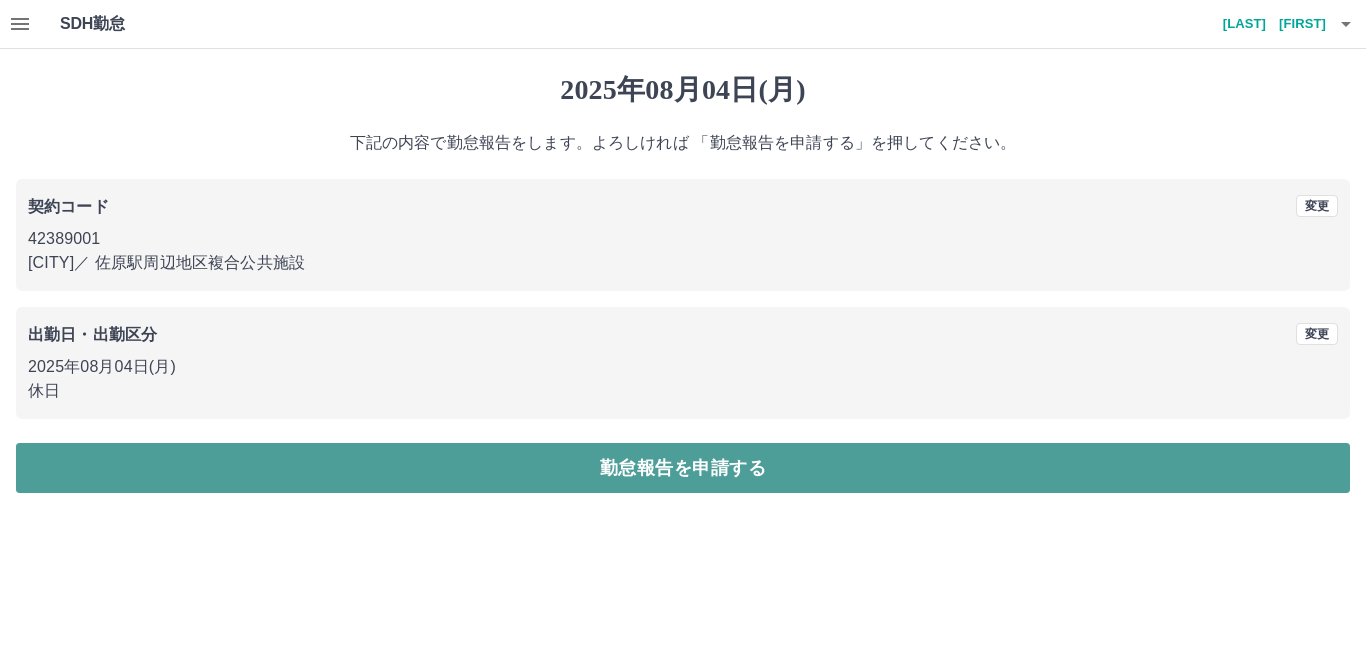 click on "勤怠報告を申請する" at bounding box center [683, 468] 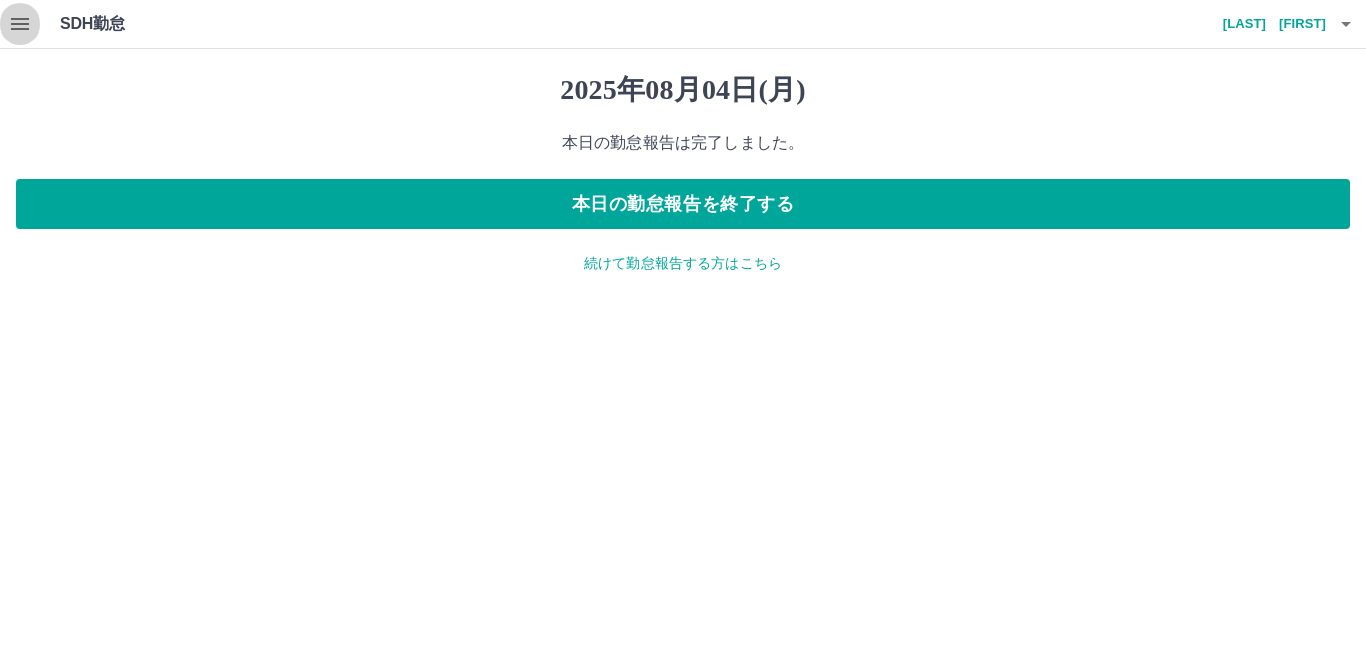 click 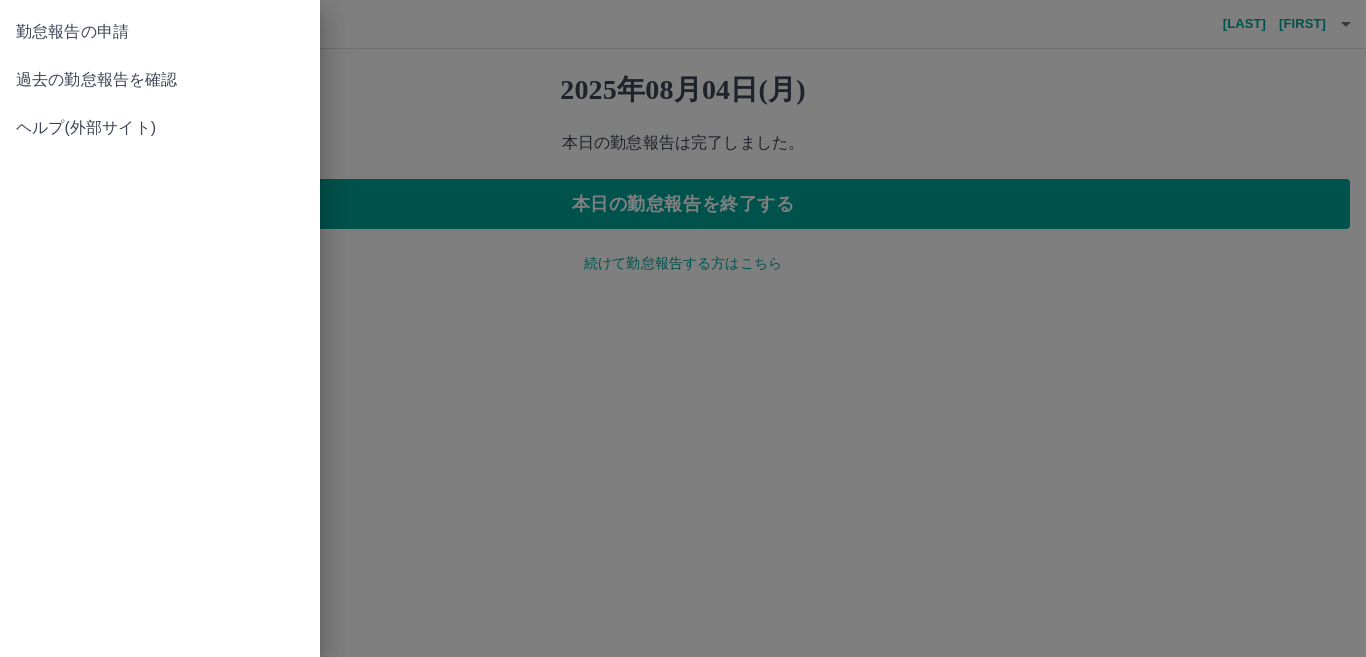 click on "過去の勤怠報告を確認" at bounding box center (160, 80) 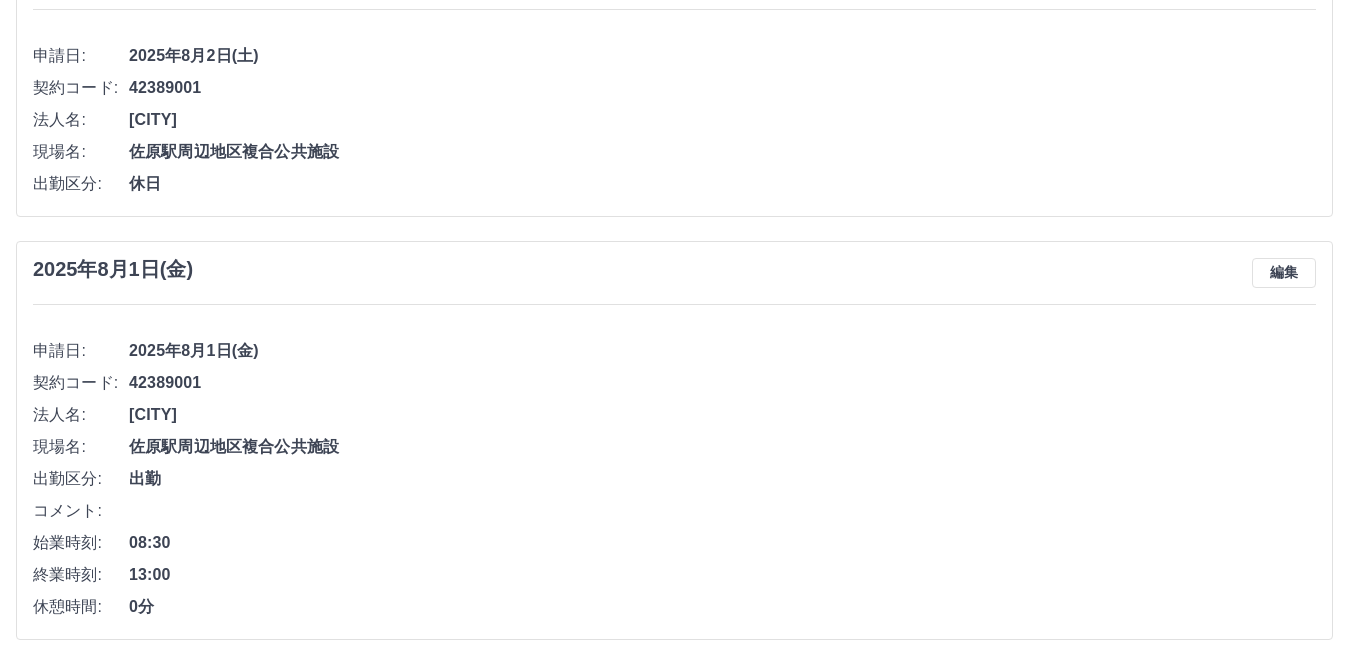 scroll, scrollTop: 963, scrollLeft: 0, axis: vertical 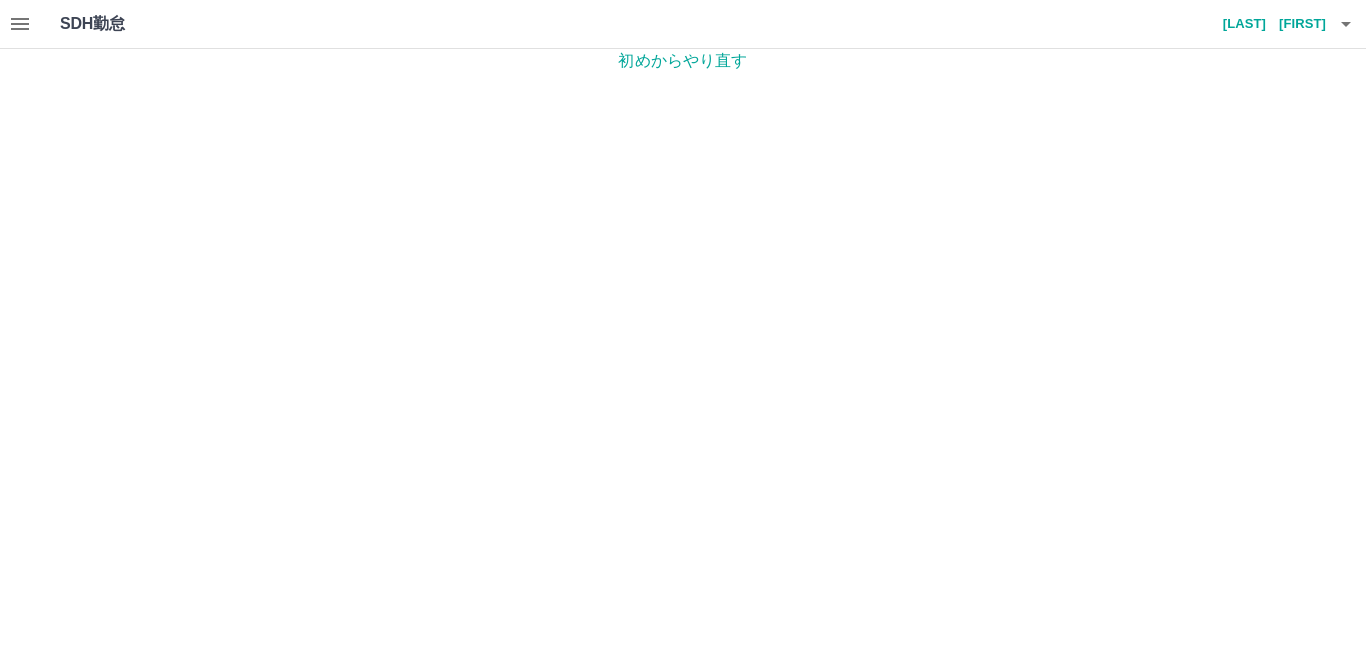 click 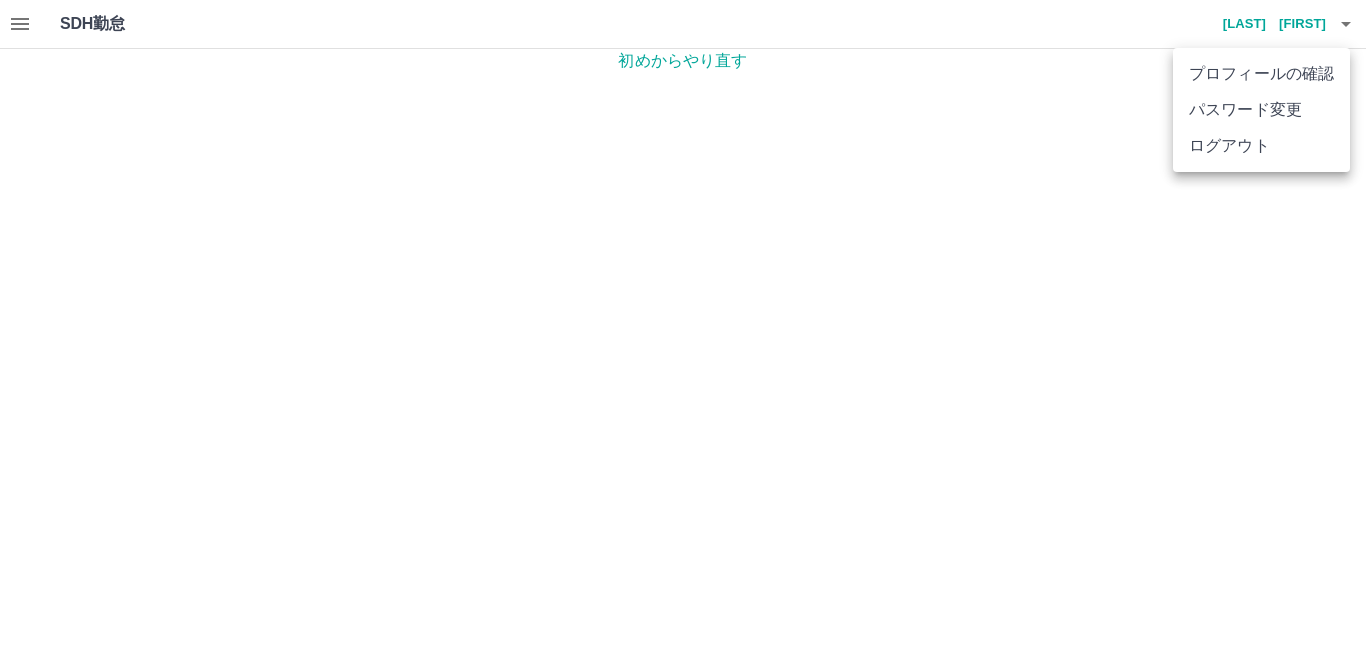 click on "ログアウト" at bounding box center [1261, 146] 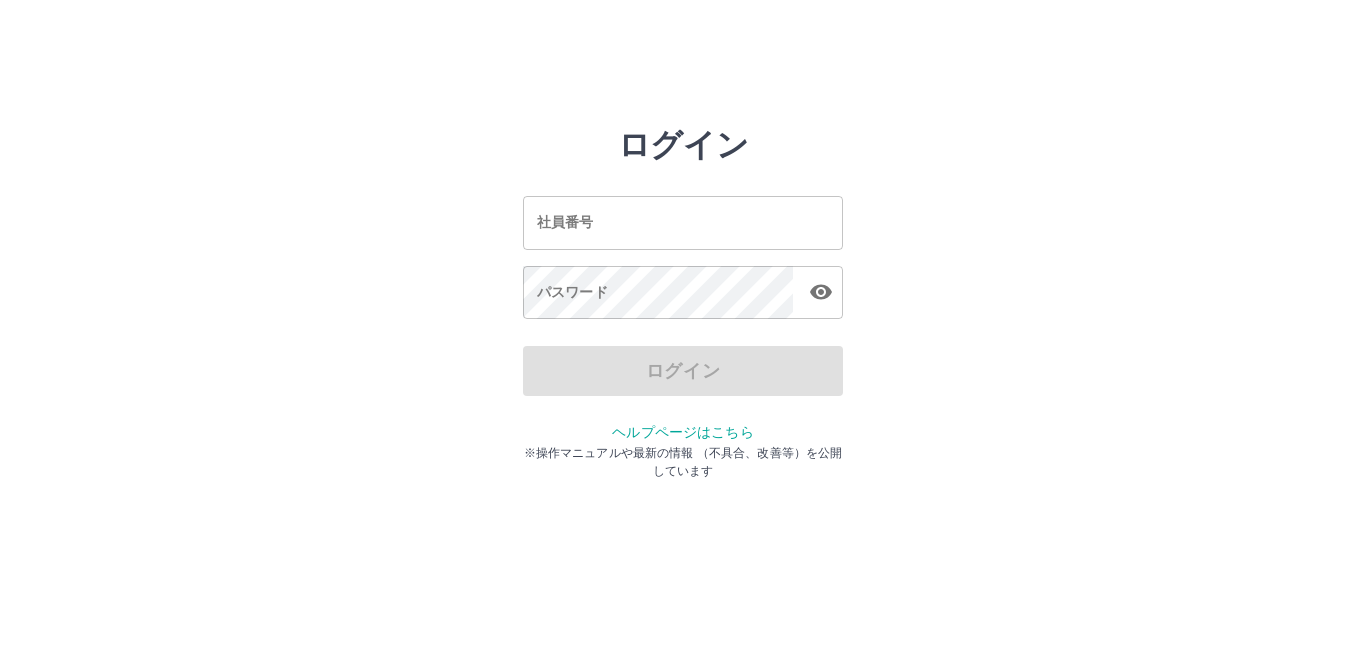 scroll, scrollTop: 0, scrollLeft: 0, axis: both 